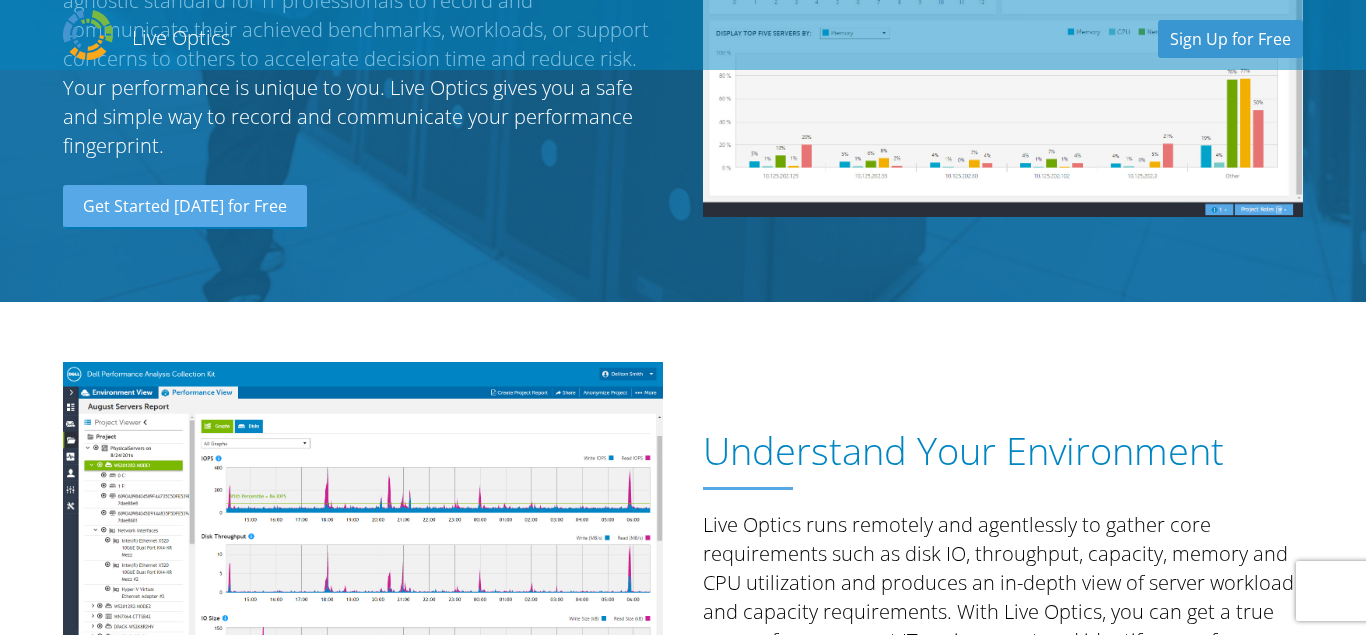 scroll, scrollTop: 0, scrollLeft: 0, axis: both 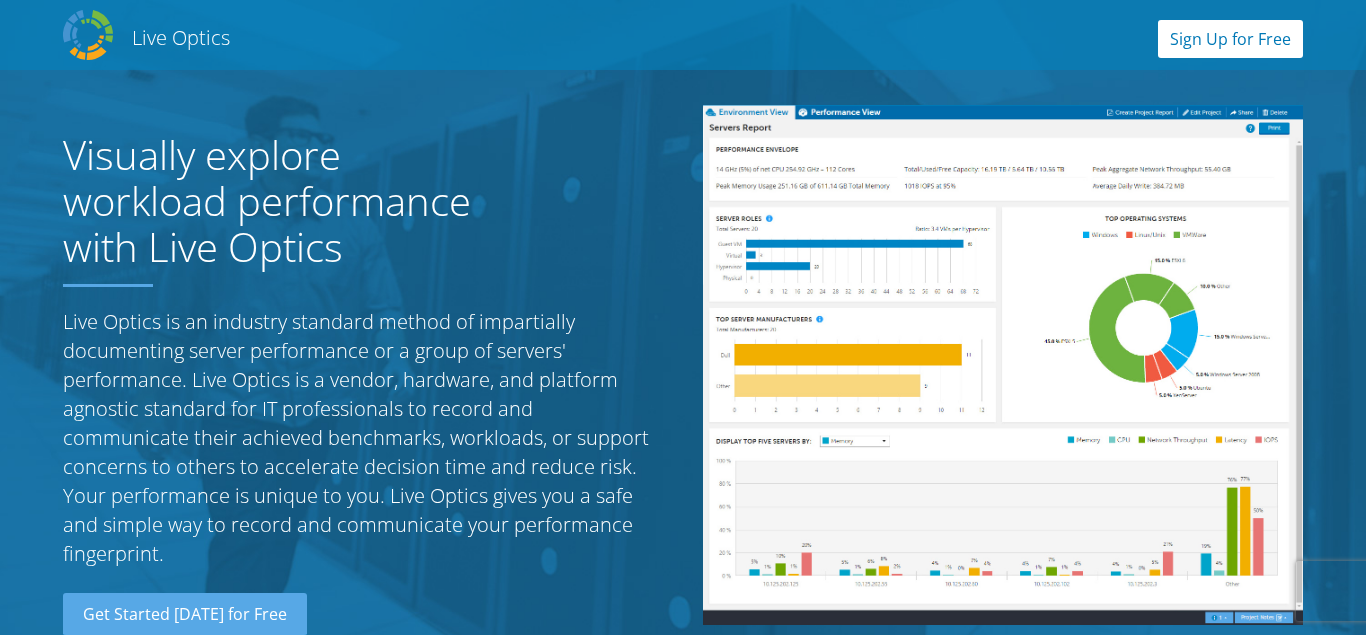 click on "Sign Up for Free" at bounding box center [1230, 39] 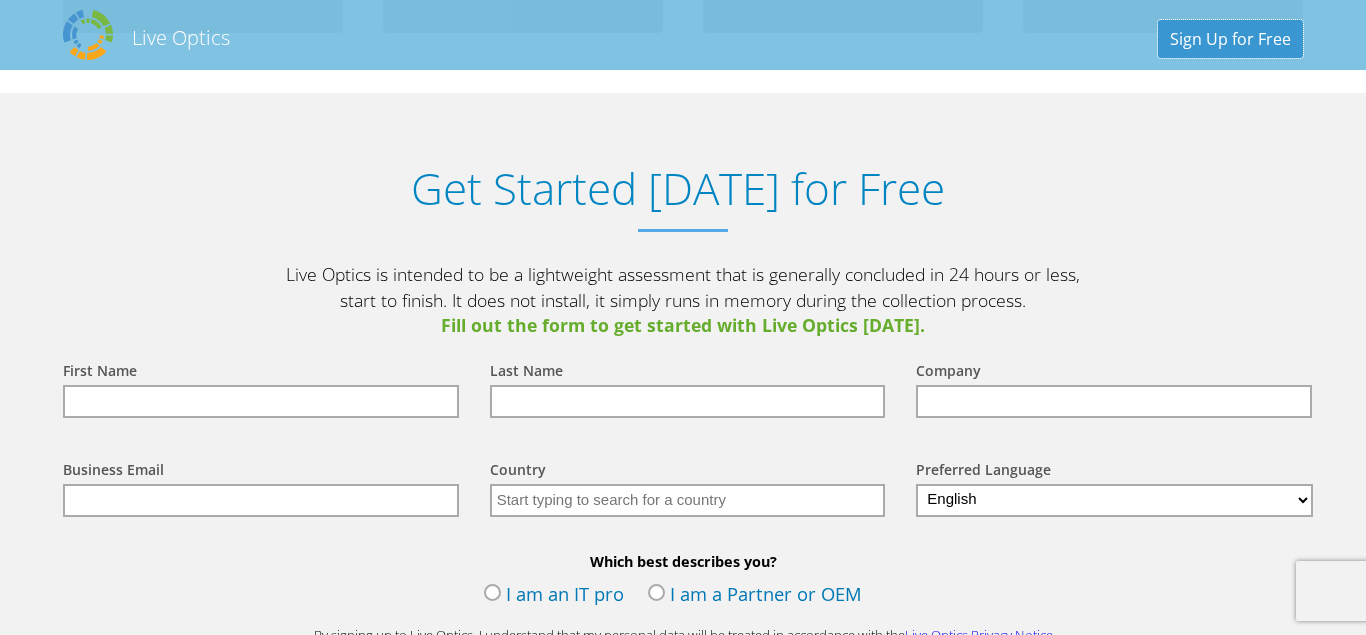 scroll, scrollTop: 2085, scrollLeft: 0, axis: vertical 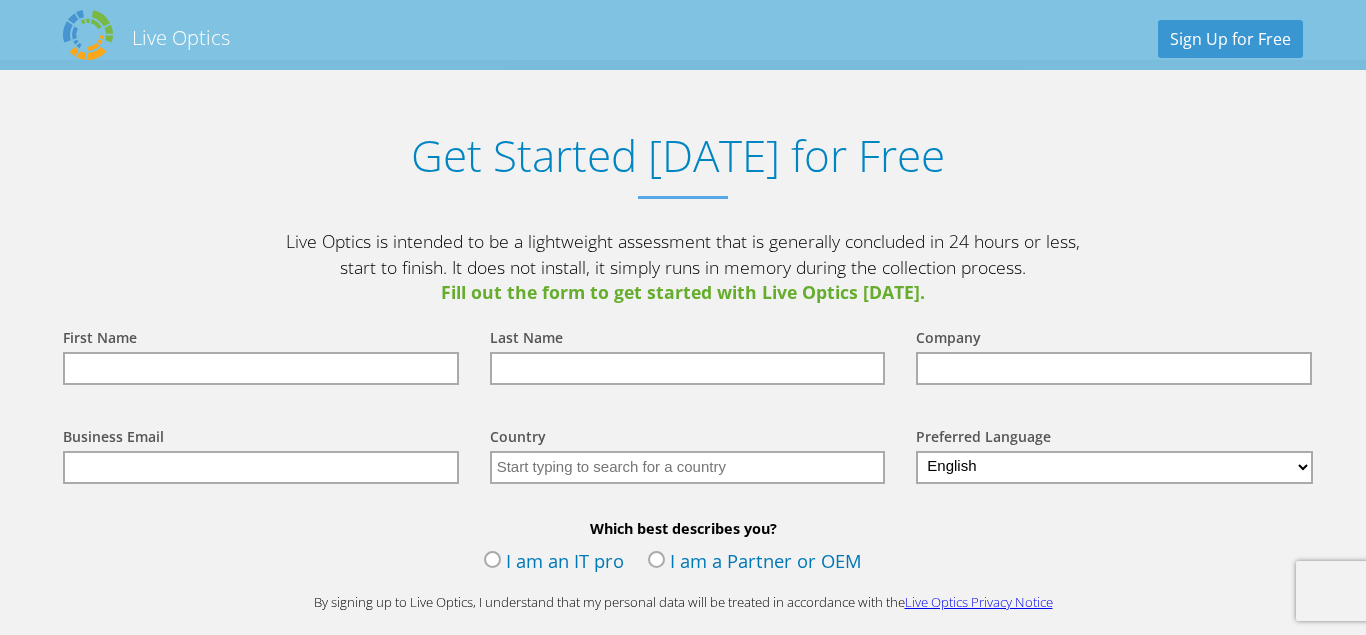 click on "I am an IT pro" at bounding box center [554, 563] 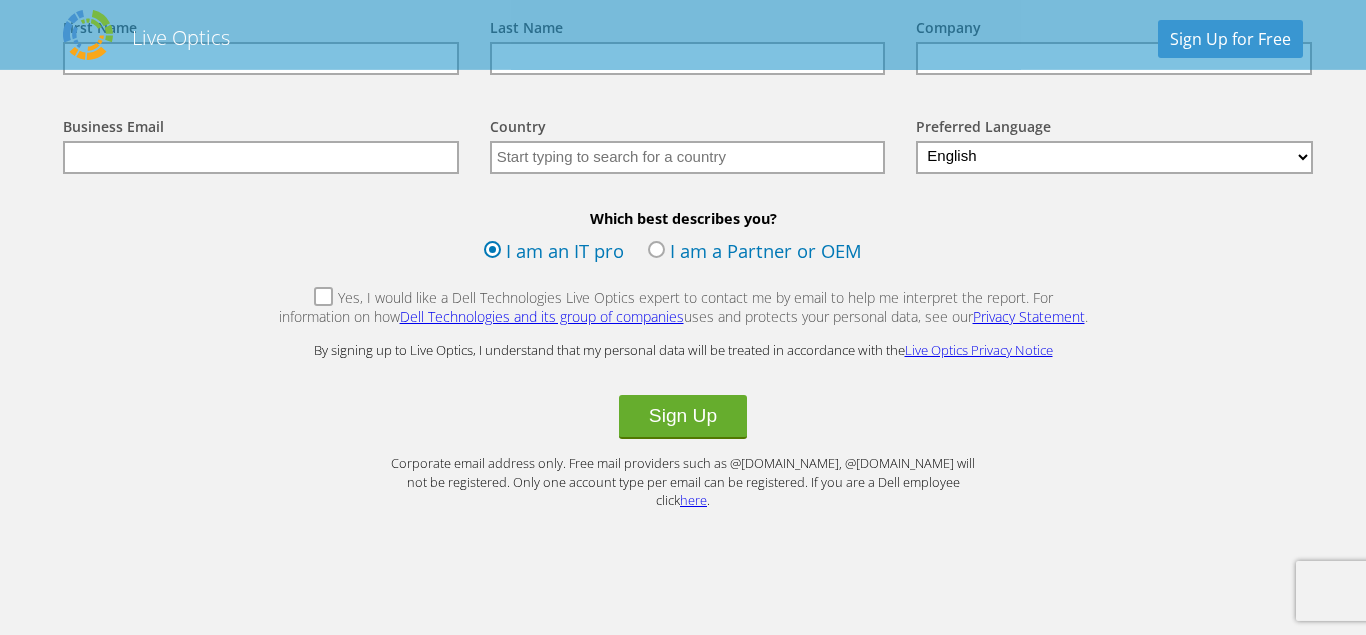 scroll, scrollTop: 2289, scrollLeft: 0, axis: vertical 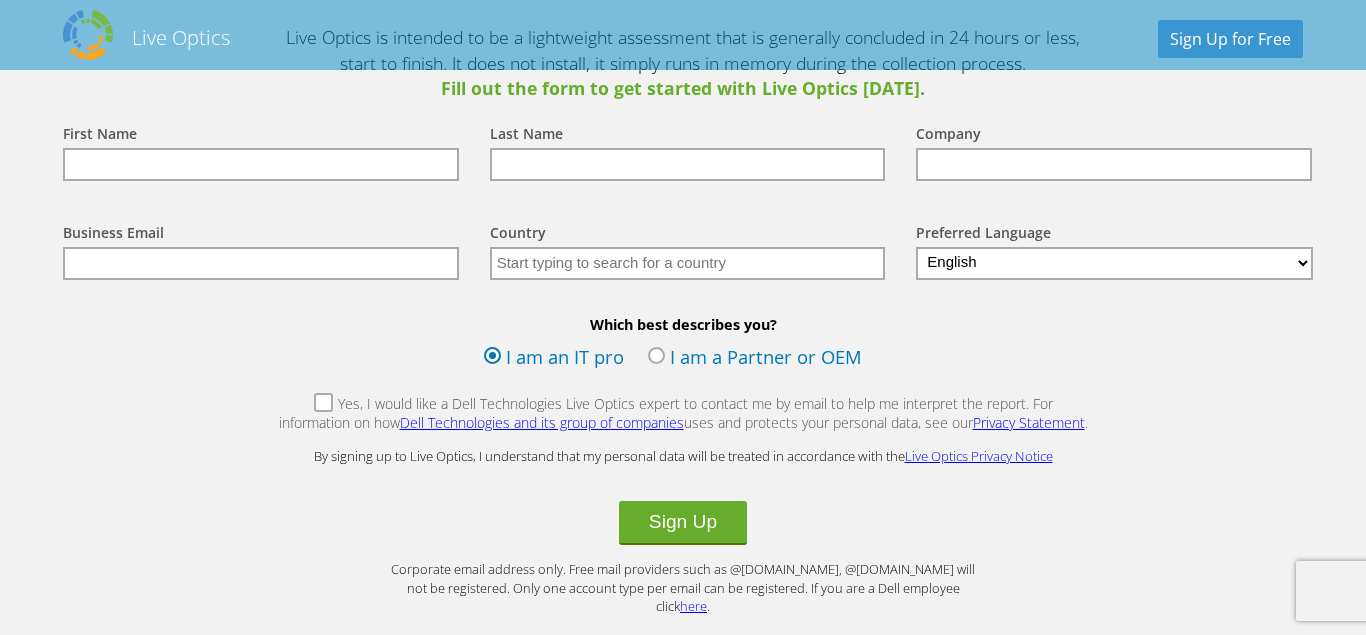 click on "Yes, I would like a Dell Technologies Live Optics expert to contact me by email to help me interpret the report. For information on how  Dell Technologies and its group of companies  uses and protects your personal data, see our  Privacy Statement ." at bounding box center (683, 415) 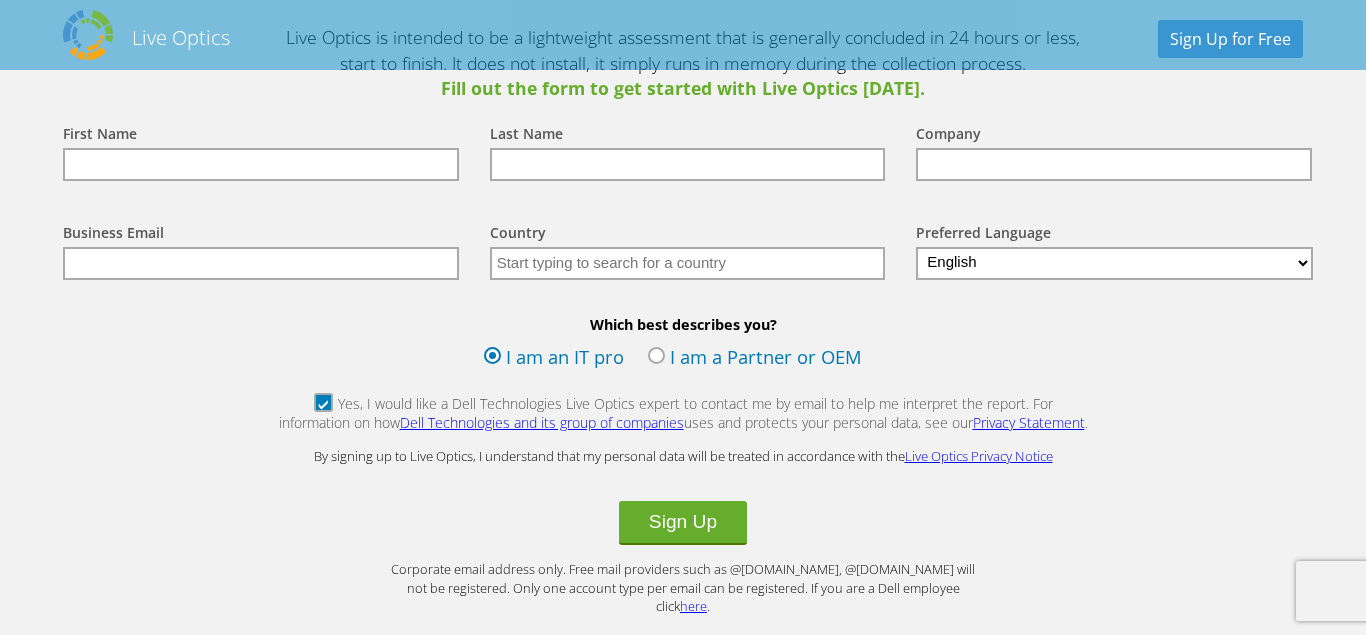 click at bounding box center [261, 164] 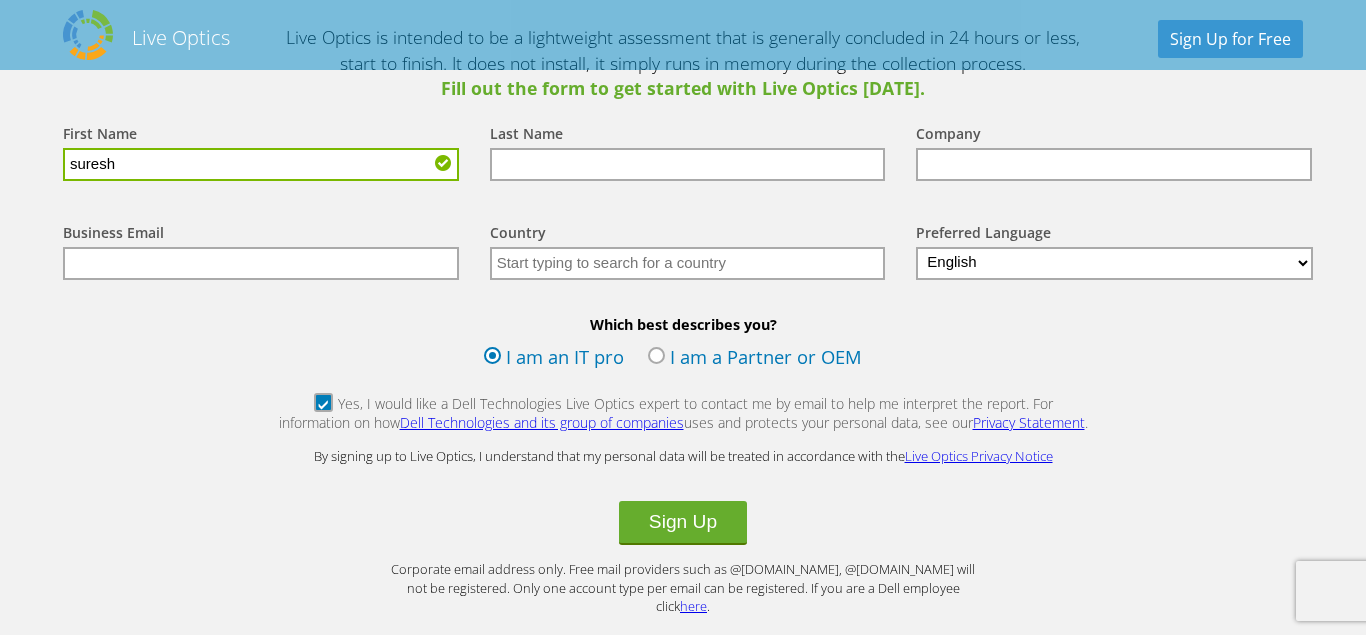 type on "suresh" 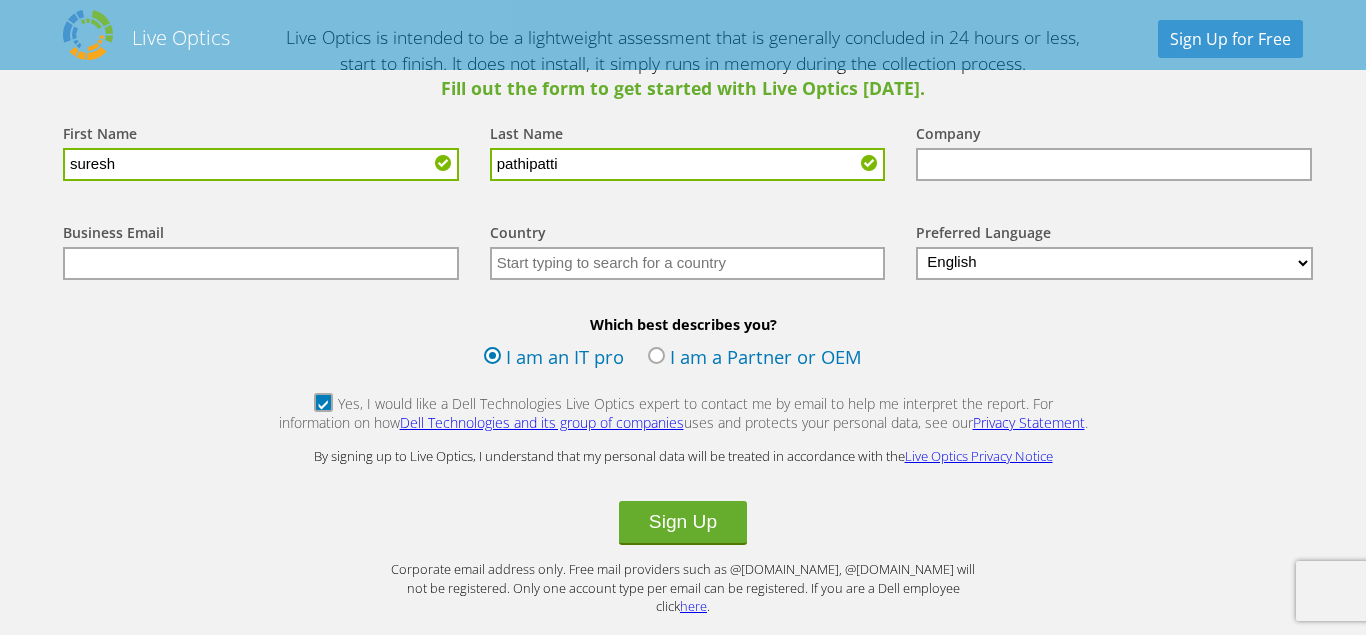 type on "pathipatti" 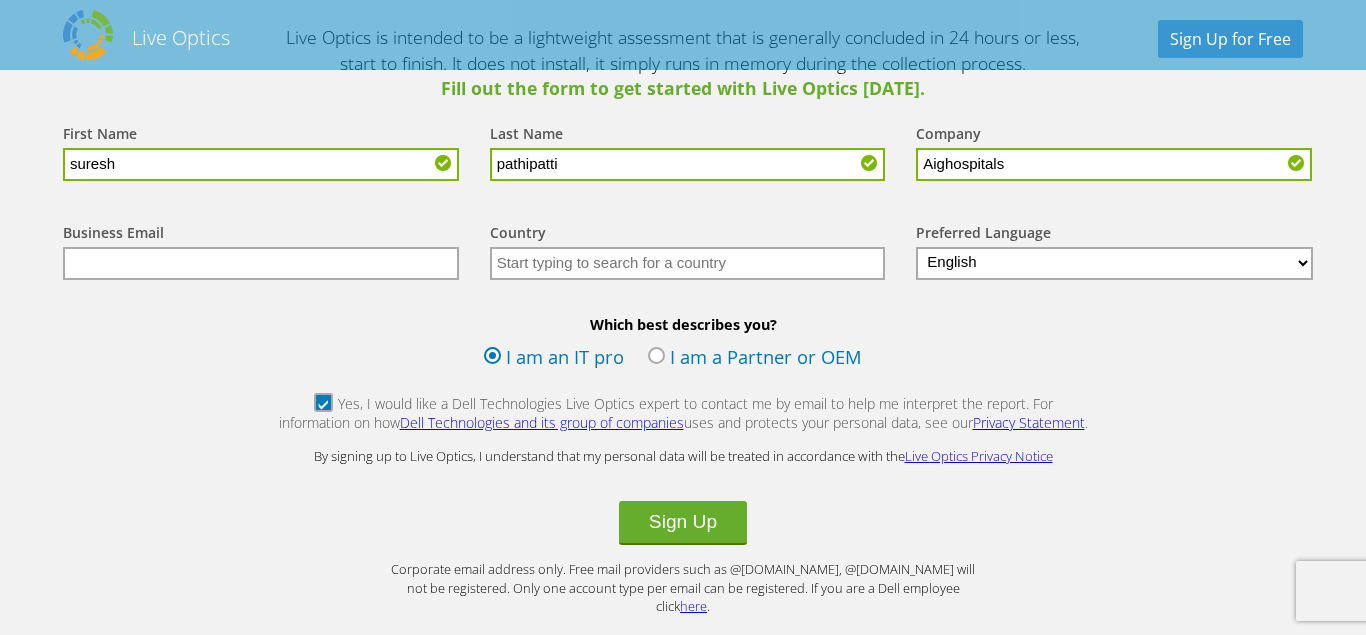 type on "Aighospitals" 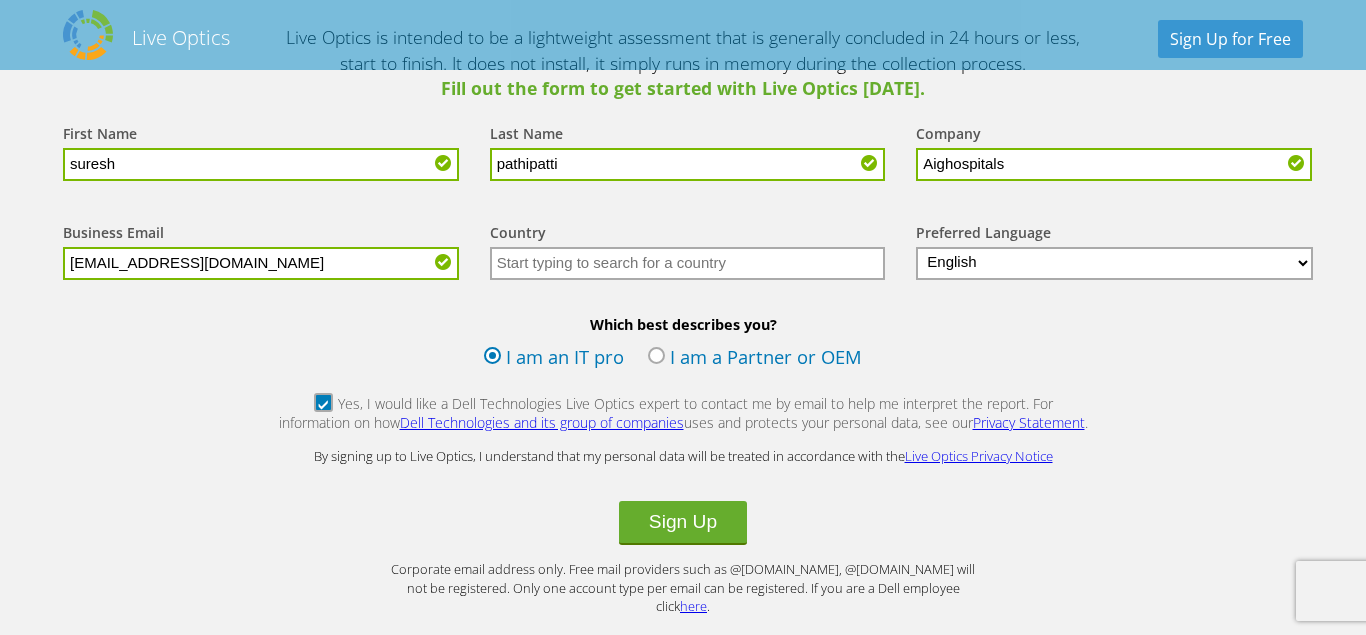type on "[EMAIL_ADDRESS][DOMAIN_NAME]" 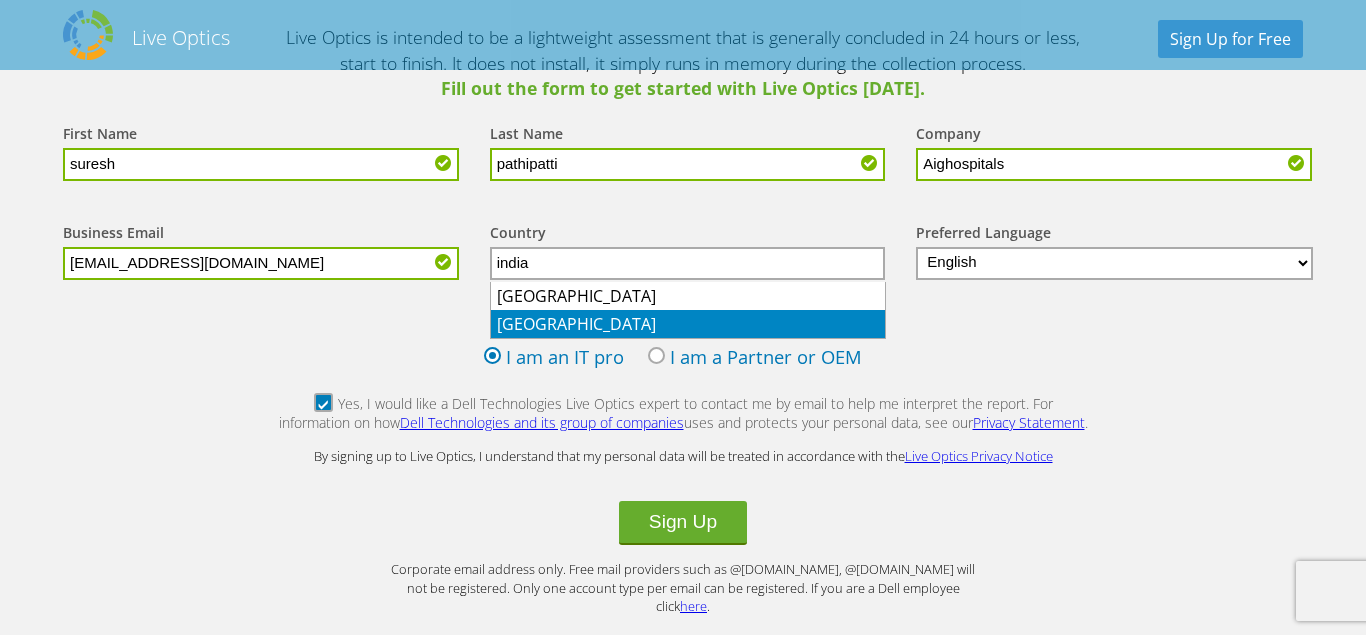 click on "[GEOGRAPHIC_DATA]" at bounding box center (688, 324) 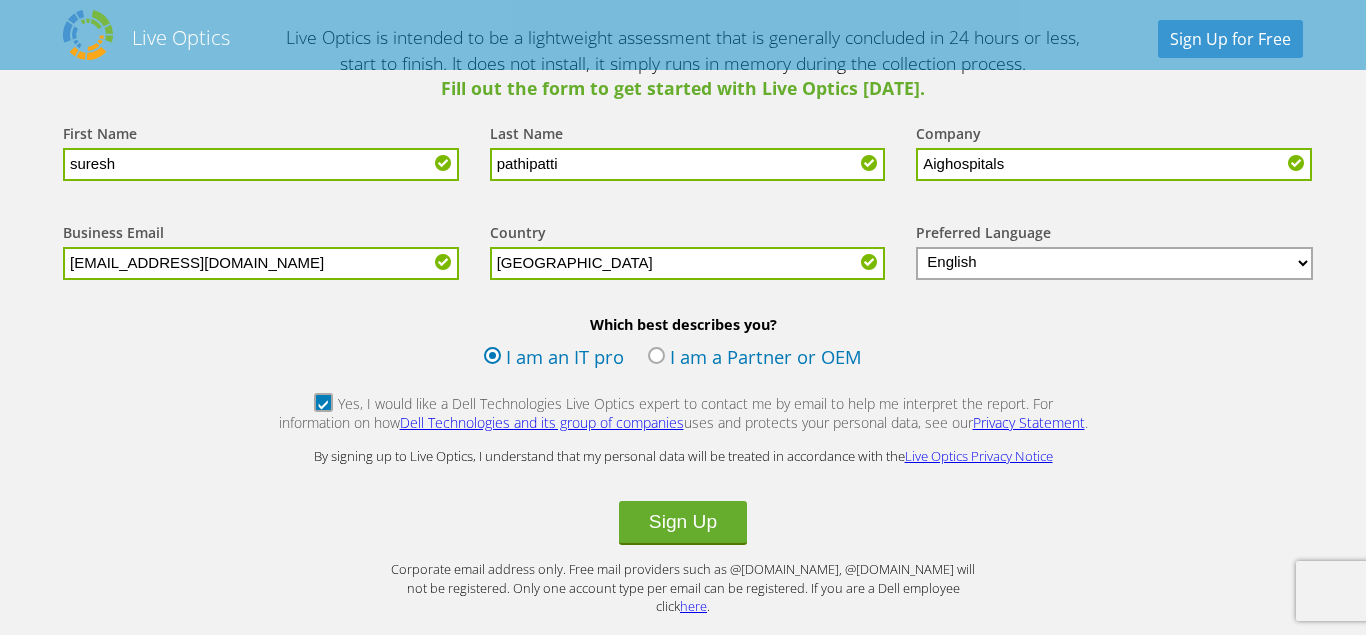 type on "[GEOGRAPHIC_DATA]" 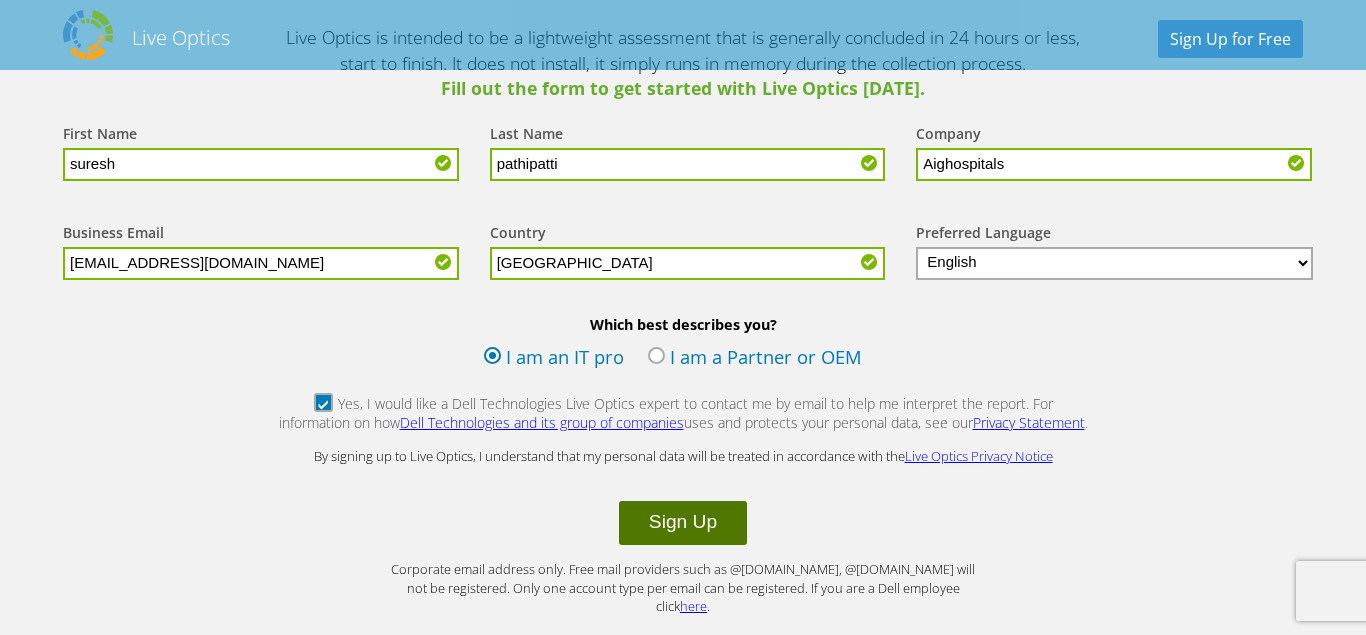 click on "Sign Up" at bounding box center (683, 523) 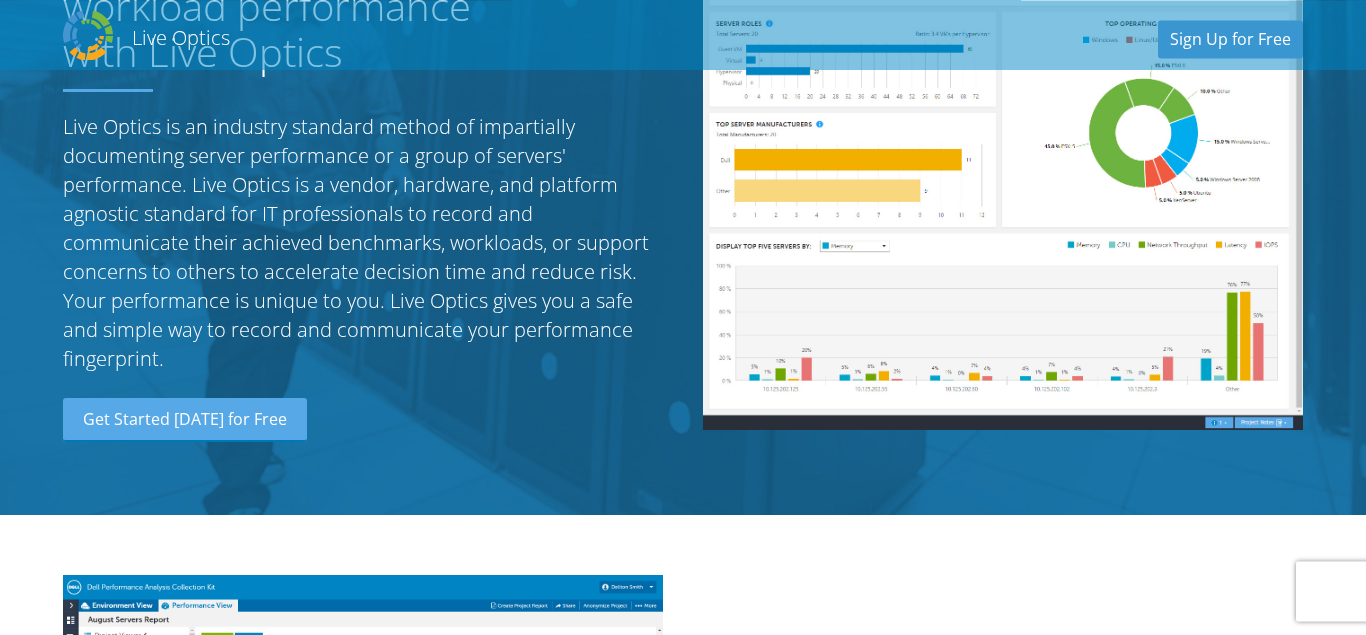 scroll, scrollTop: 306, scrollLeft: 0, axis: vertical 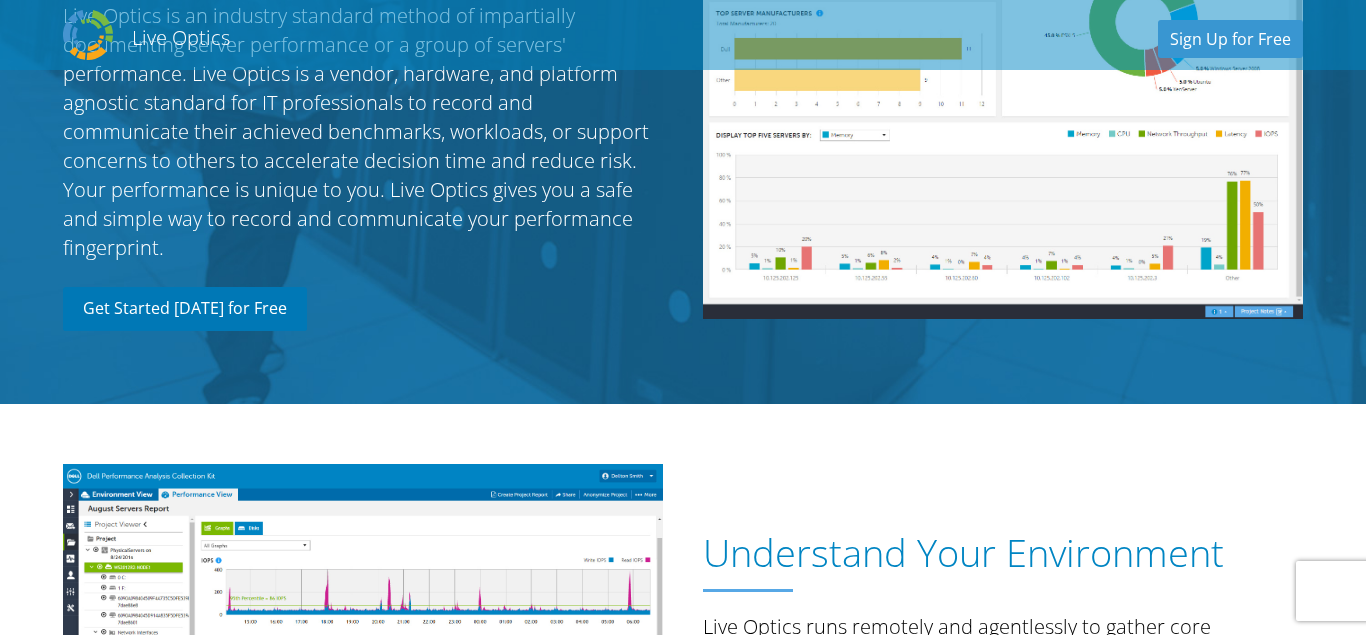 click on "Get Started [DATE] for Free" at bounding box center (185, 309) 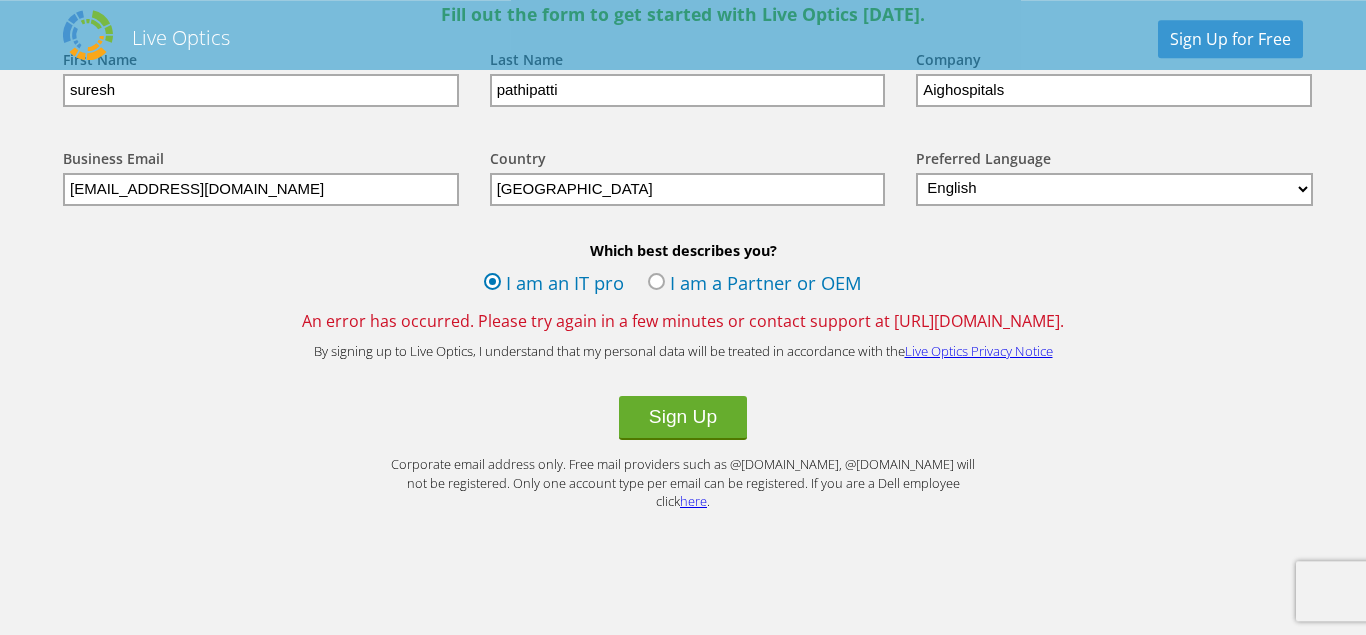 scroll, scrollTop: 2391, scrollLeft: 0, axis: vertical 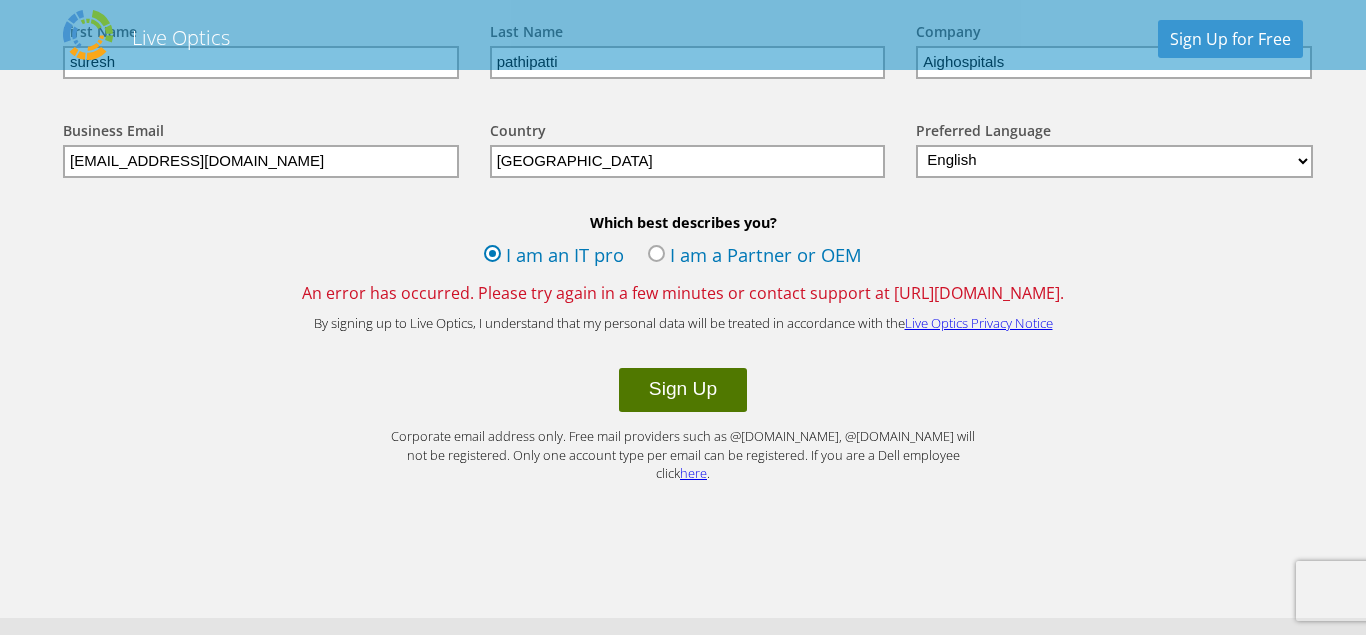 click on "Sign Up" at bounding box center (683, 390) 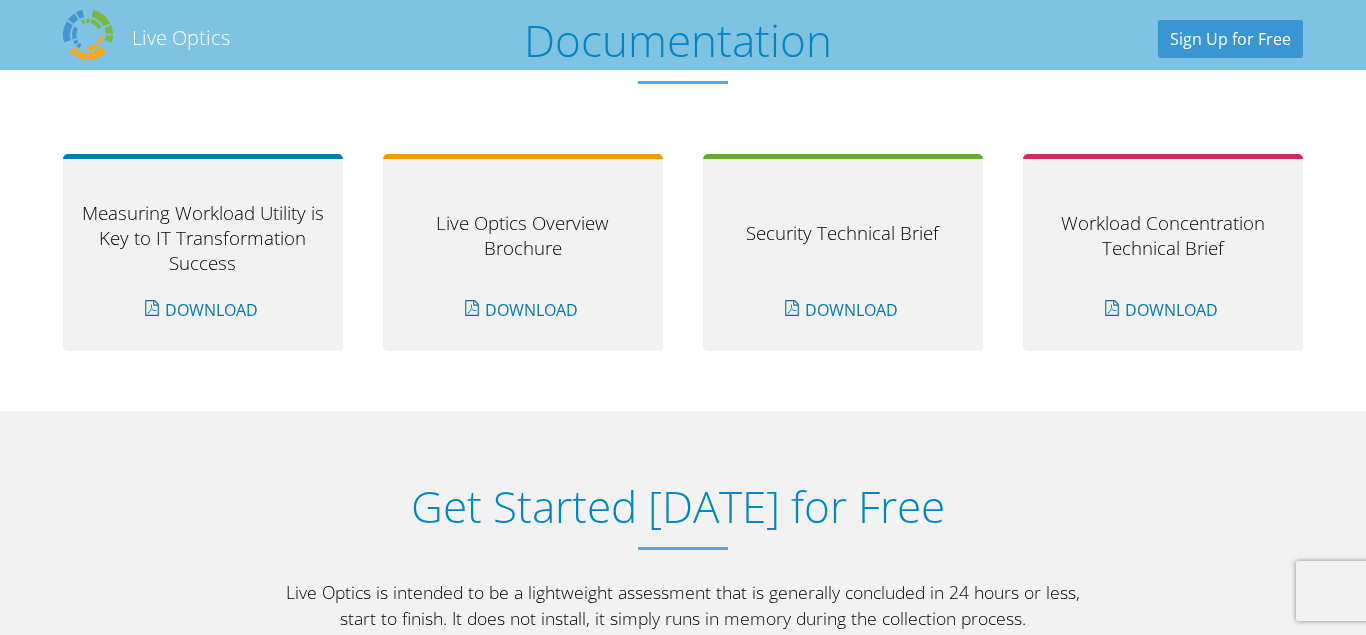 scroll, scrollTop: 2244, scrollLeft: 0, axis: vertical 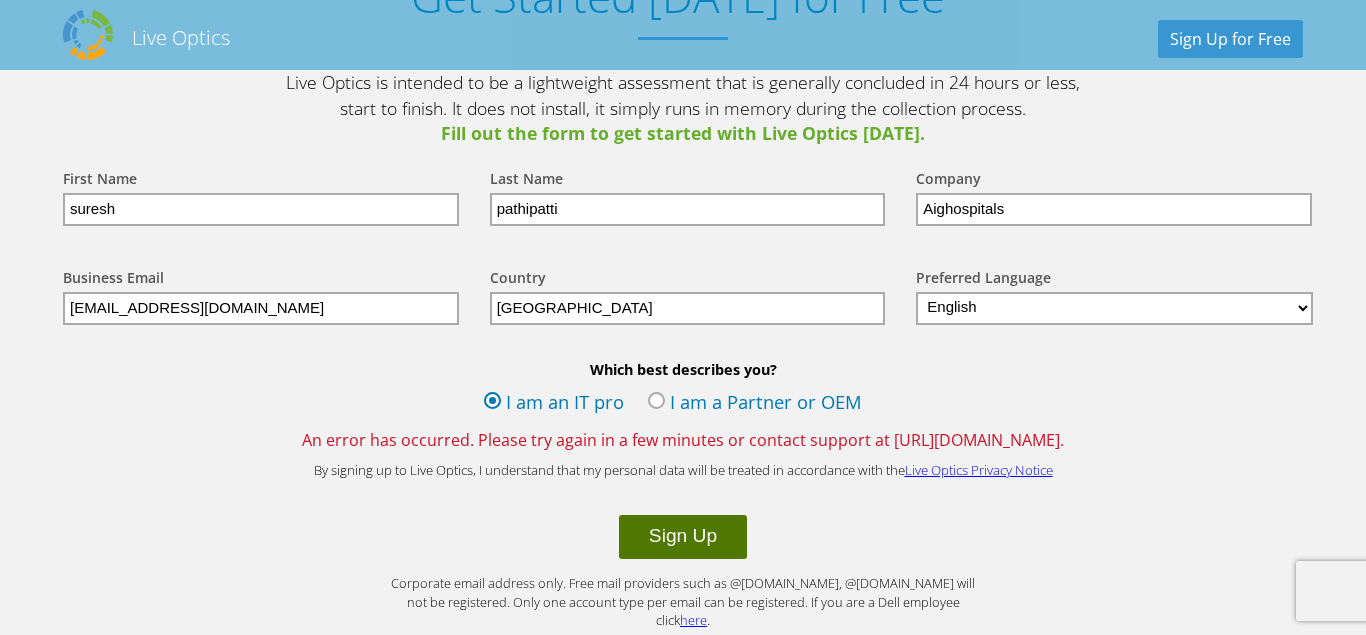 click on "Sign Up" at bounding box center [683, 537] 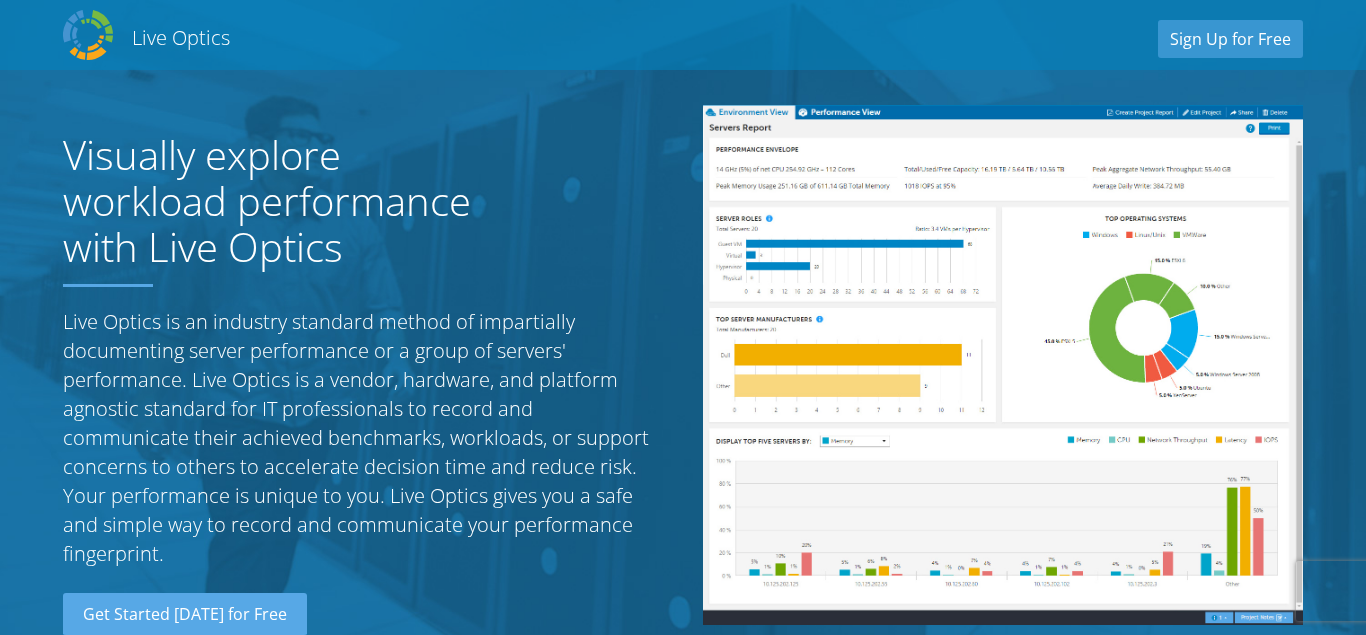 scroll, scrollTop: 0, scrollLeft: 0, axis: both 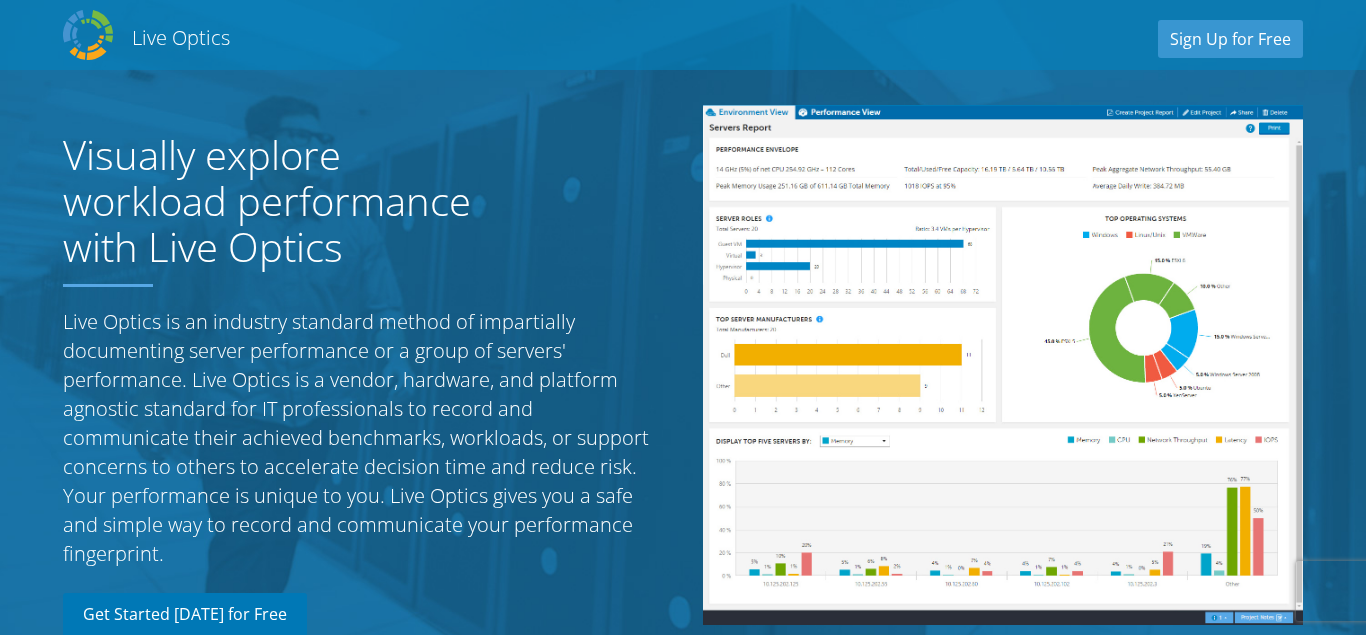 click on "Get Started [DATE] for Free" at bounding box center [185, 615] 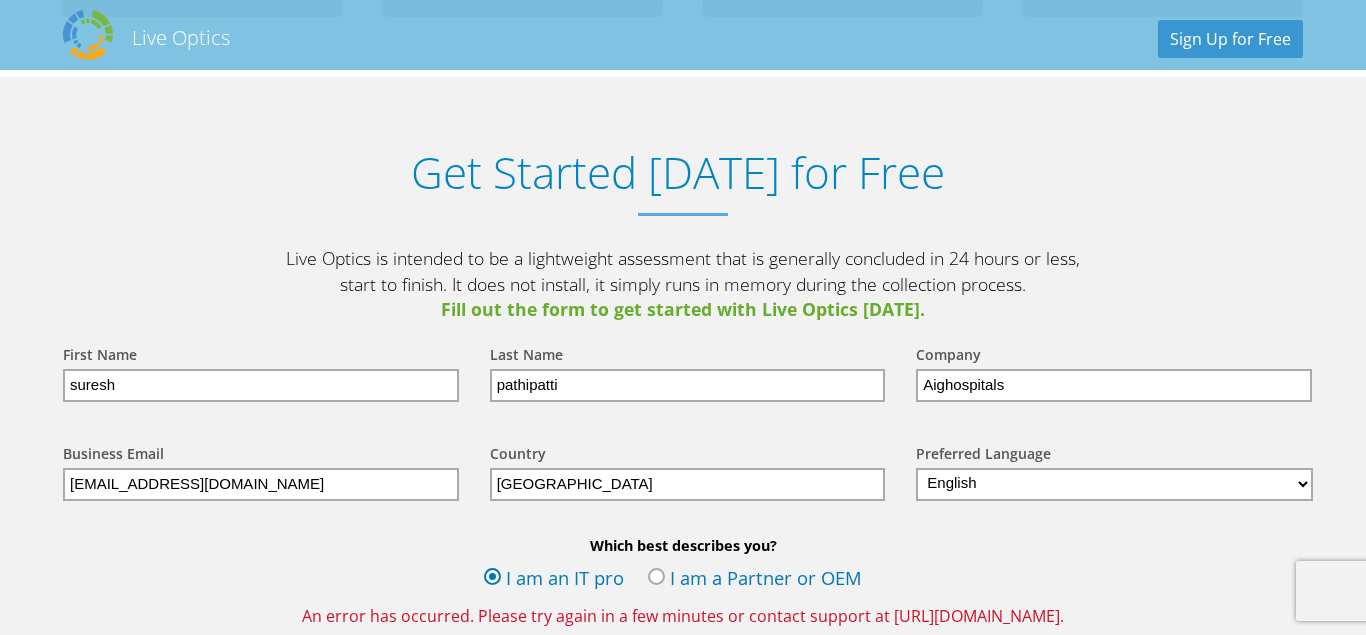scroll, scrollTop: 2085, scrollLeft: 0, axis: vertical 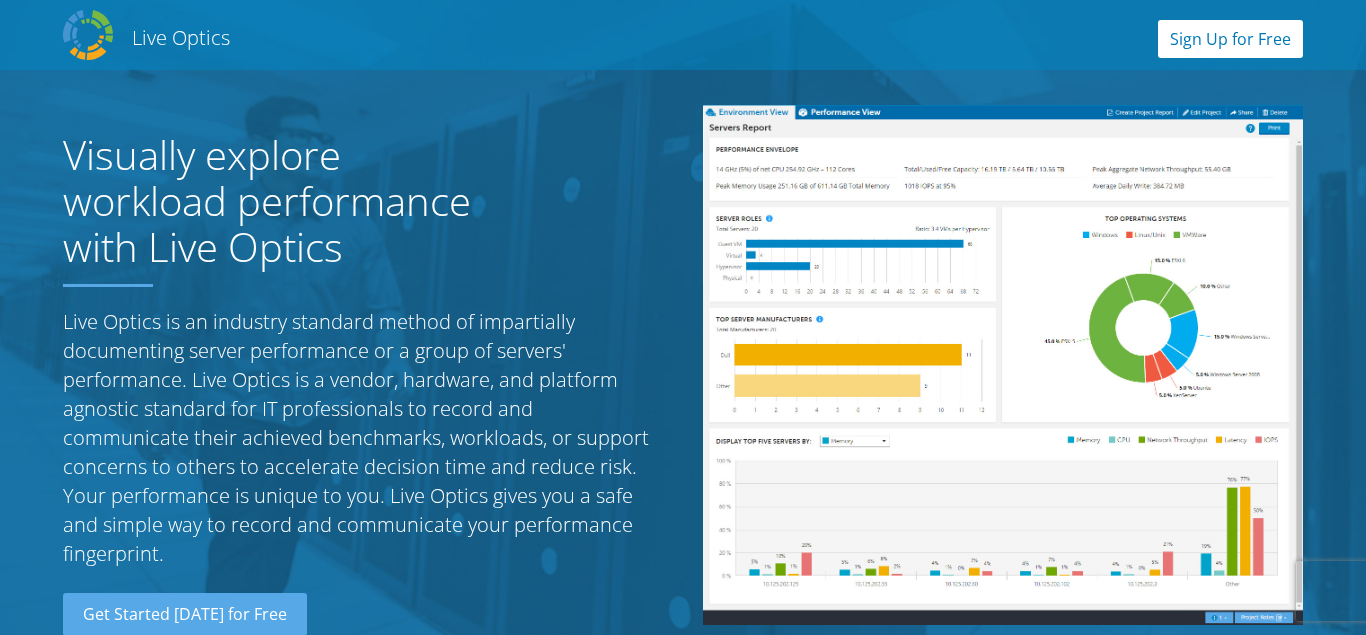 click on "Sign Up for Free" at bounding box center [1230, 39] 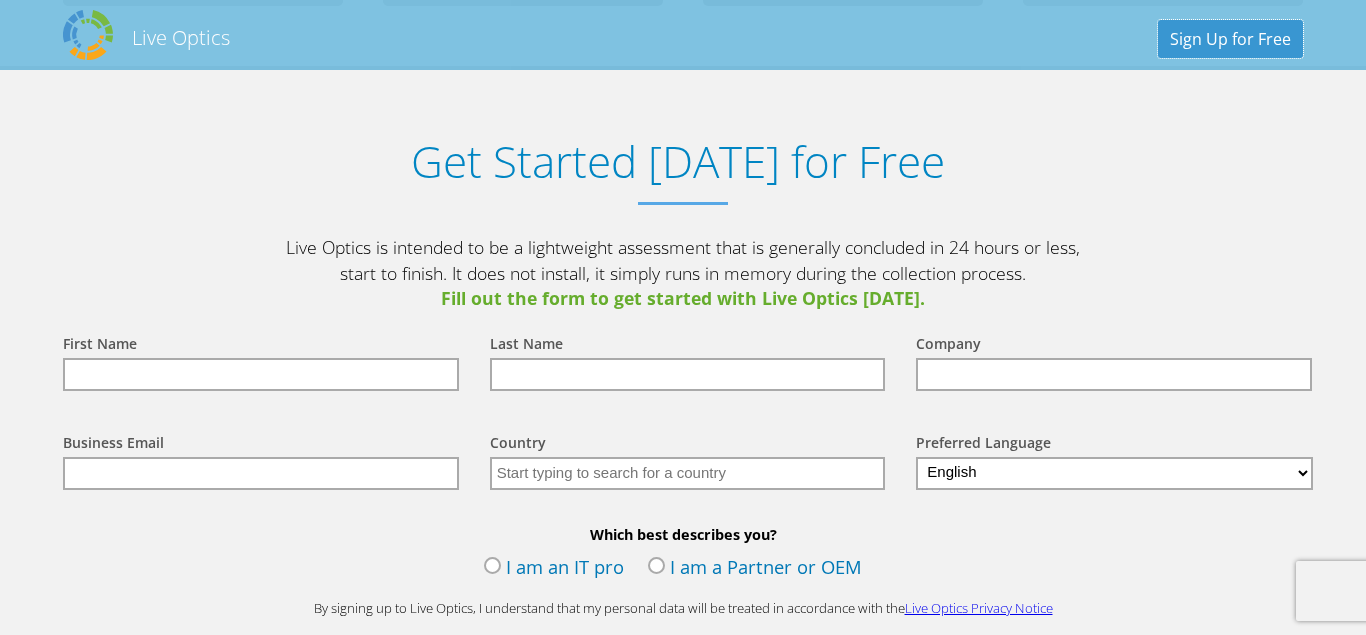 scroll, scrollTop: 2085, scrollLeft: 0, axis: vertical 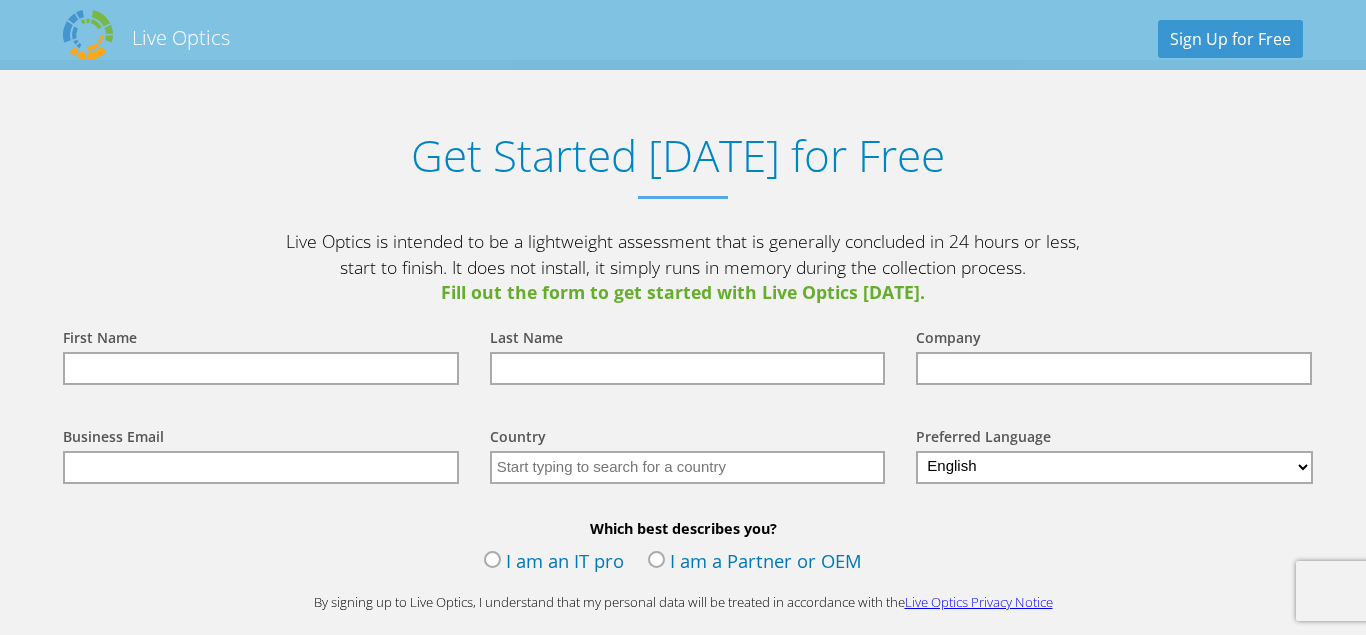 click on "I am an IT pro" at bounding box center (554, 563) 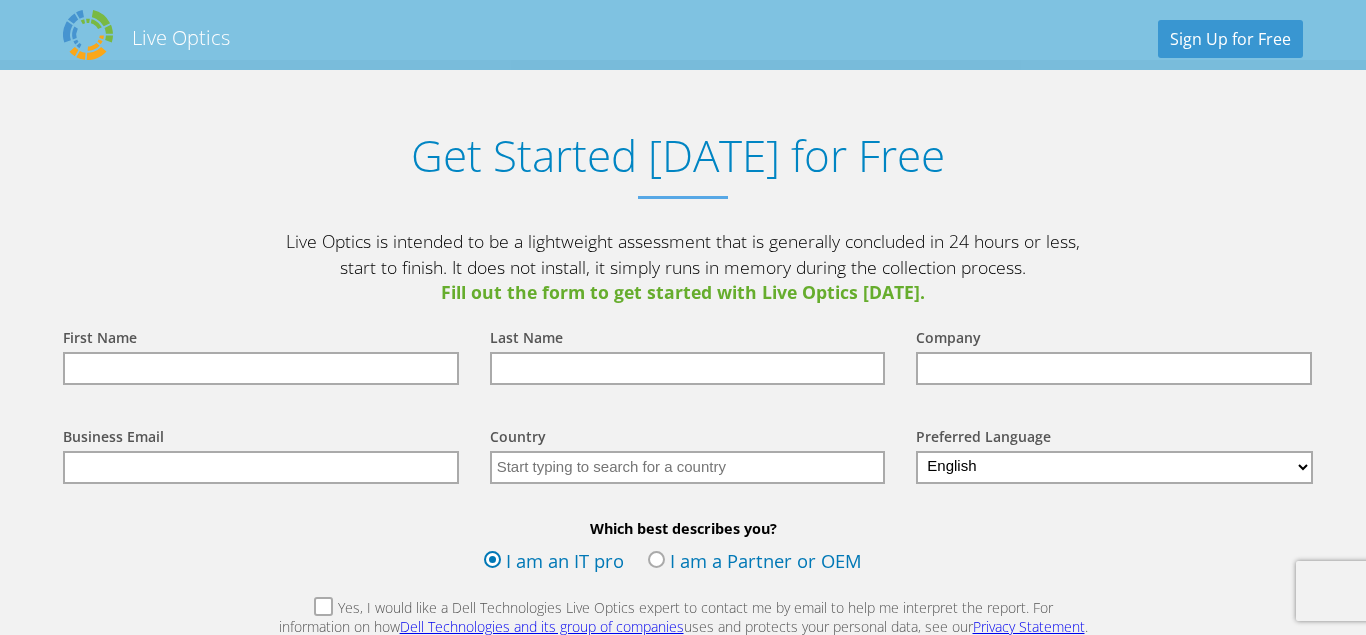 scroll, scrollTop: 2391, scrollLeft: 0, axis: vertical 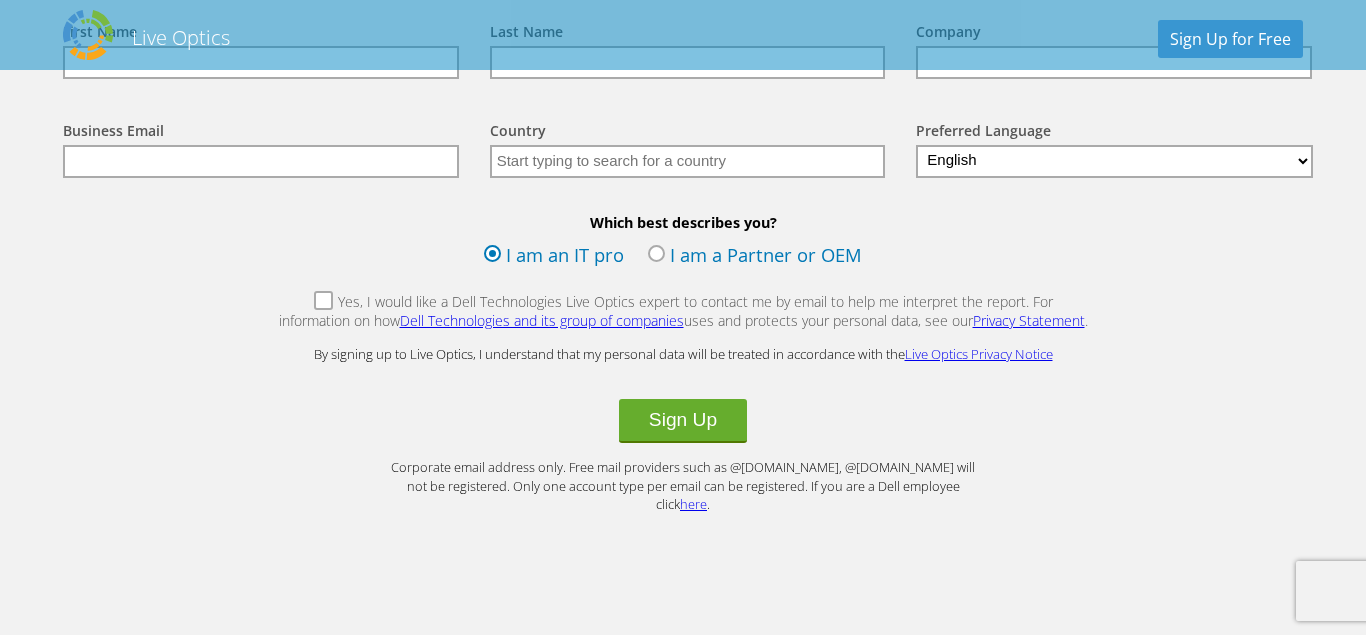 click on "Yes, I would like a Dell Technologies Live Optics expert to contact me by email to help me interpret the report. For information on how  Dell Technologies and its group of companies  uses and protects your personal data, see our  Privacy Statement ." at bounding box center [683, 313] 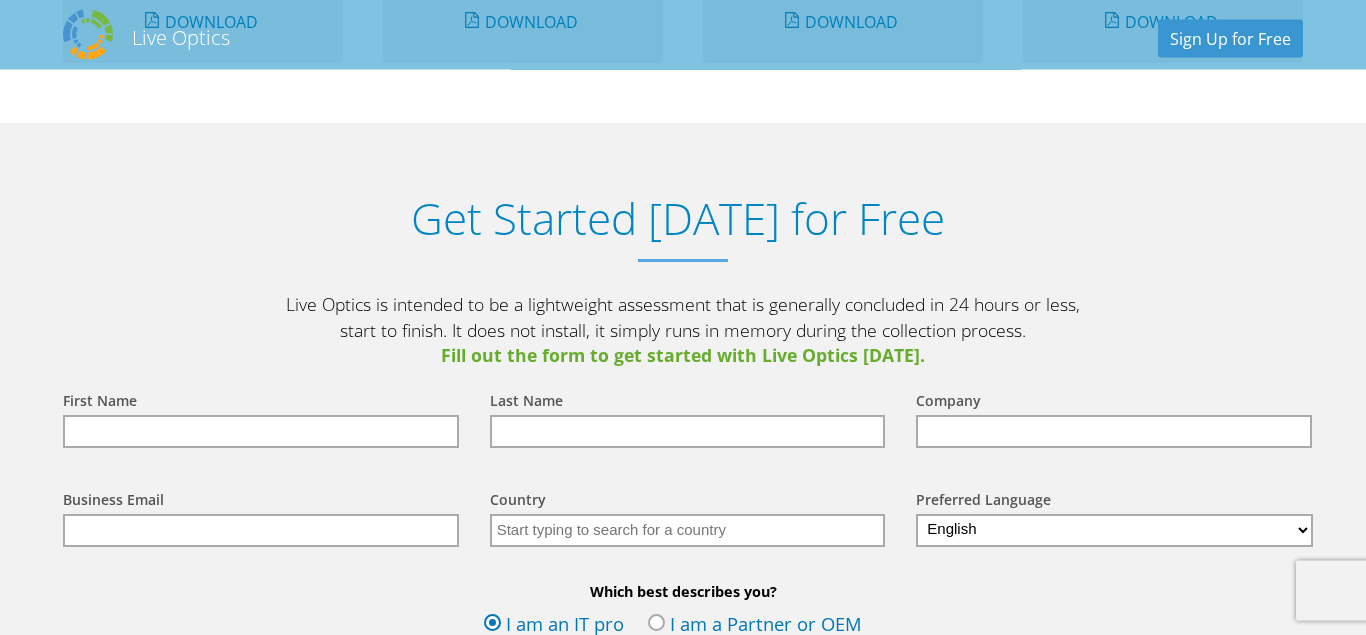 scroll, scrollTop: 1983, scrollLeft: 0, axis: vertical 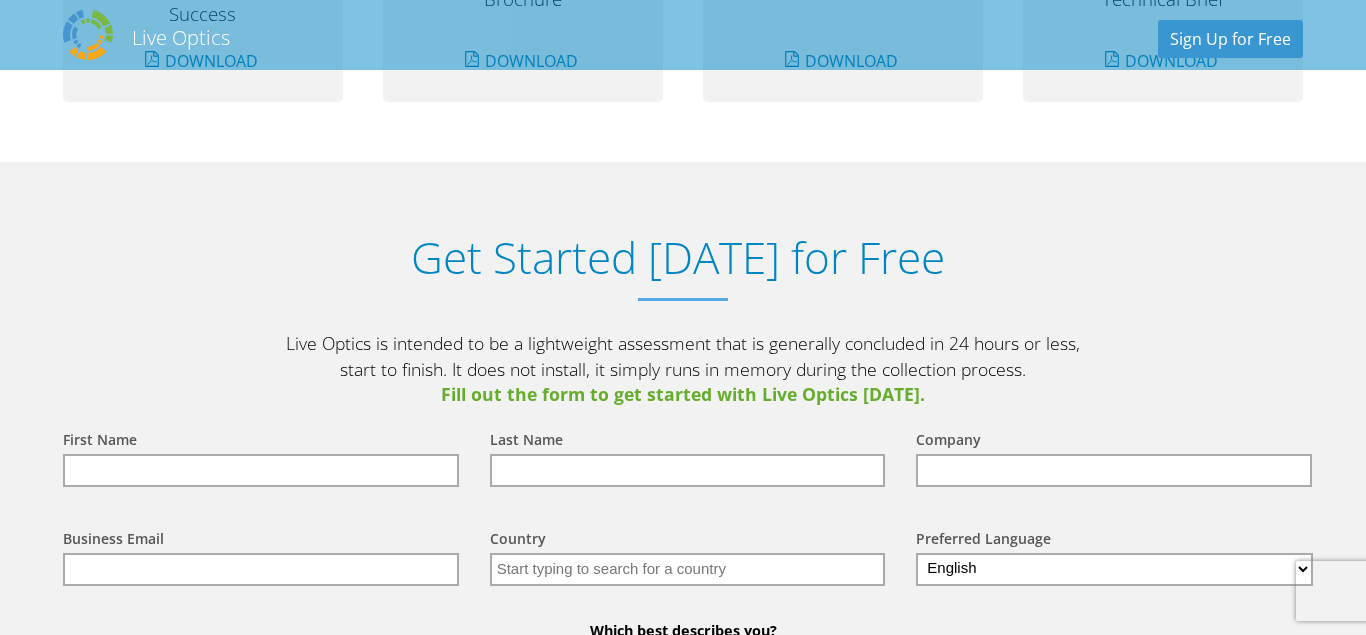 click at bounding box center [261, 470] 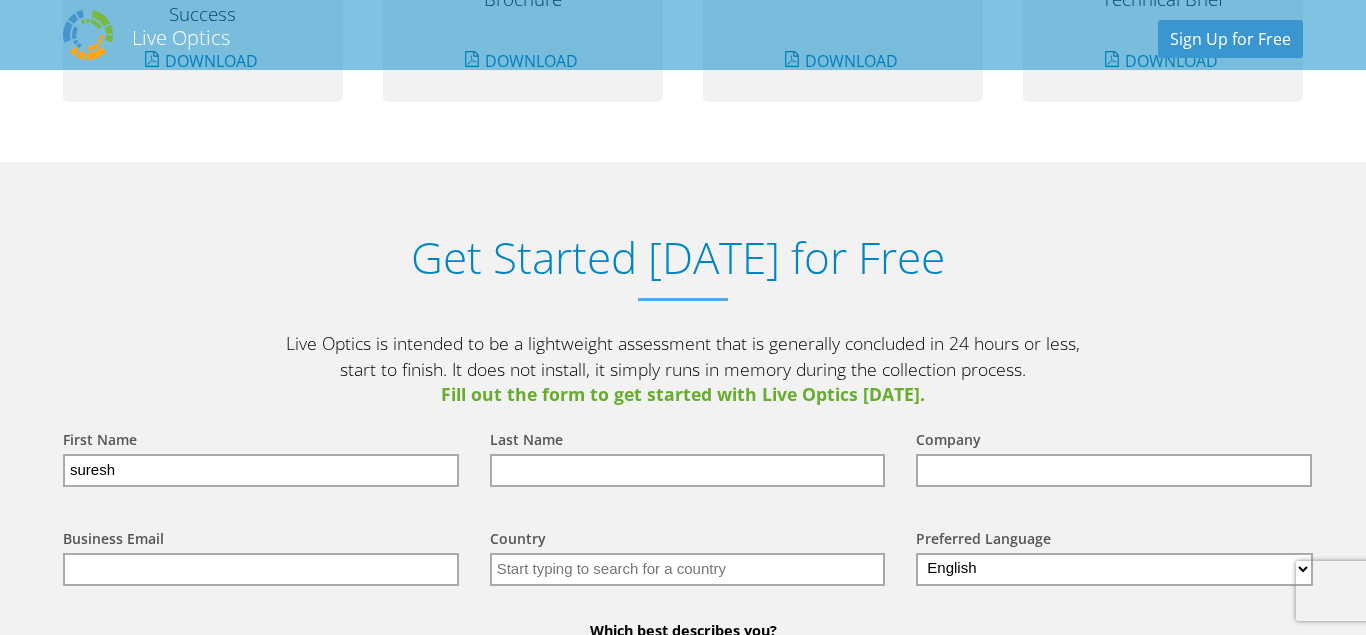 type on "suresh" 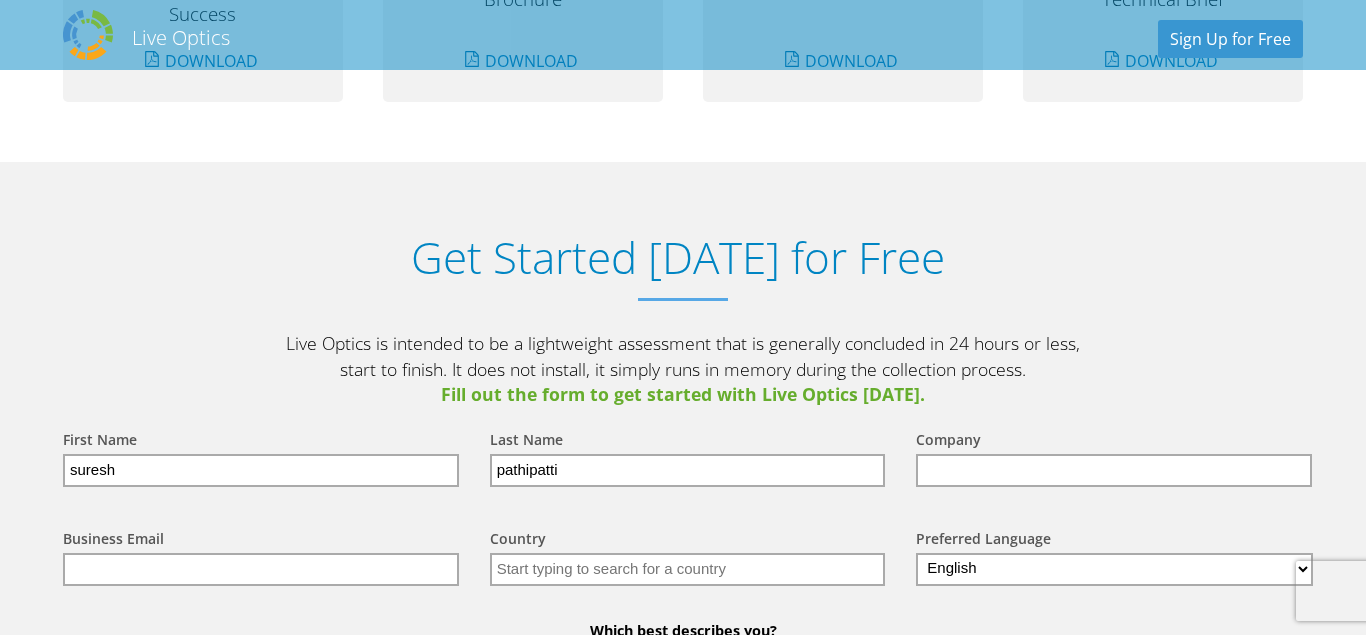 type on "pathipatti" 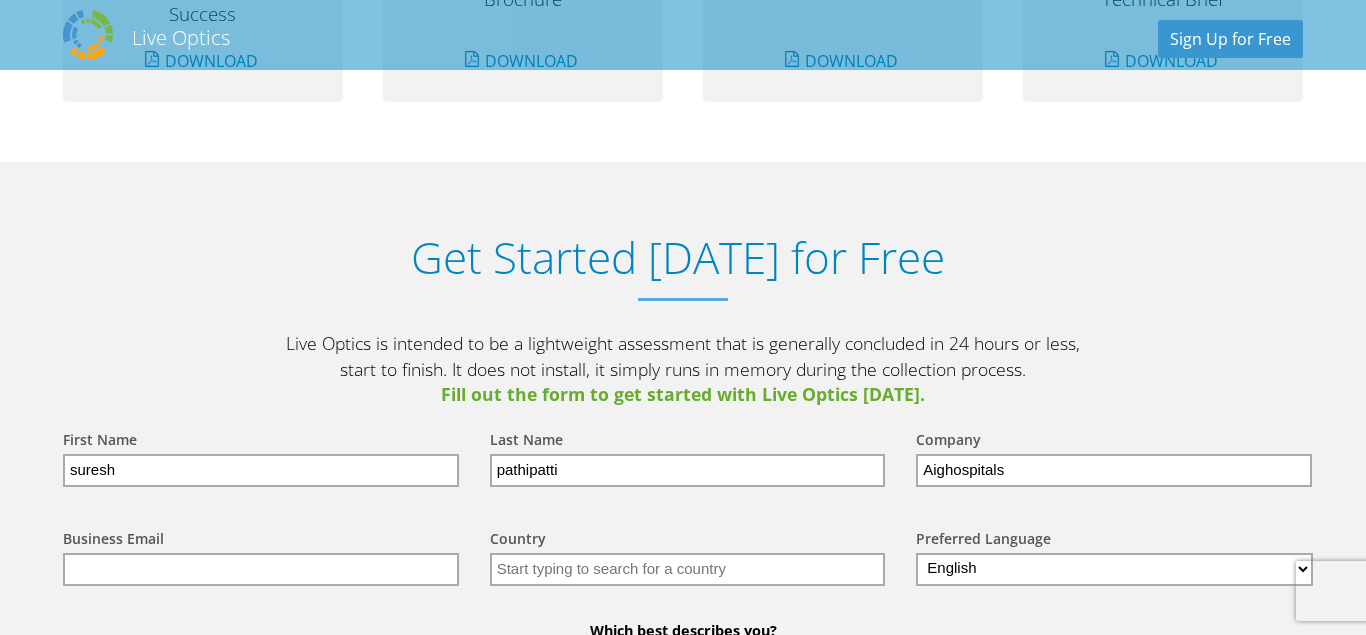 type on "Aighospitals" 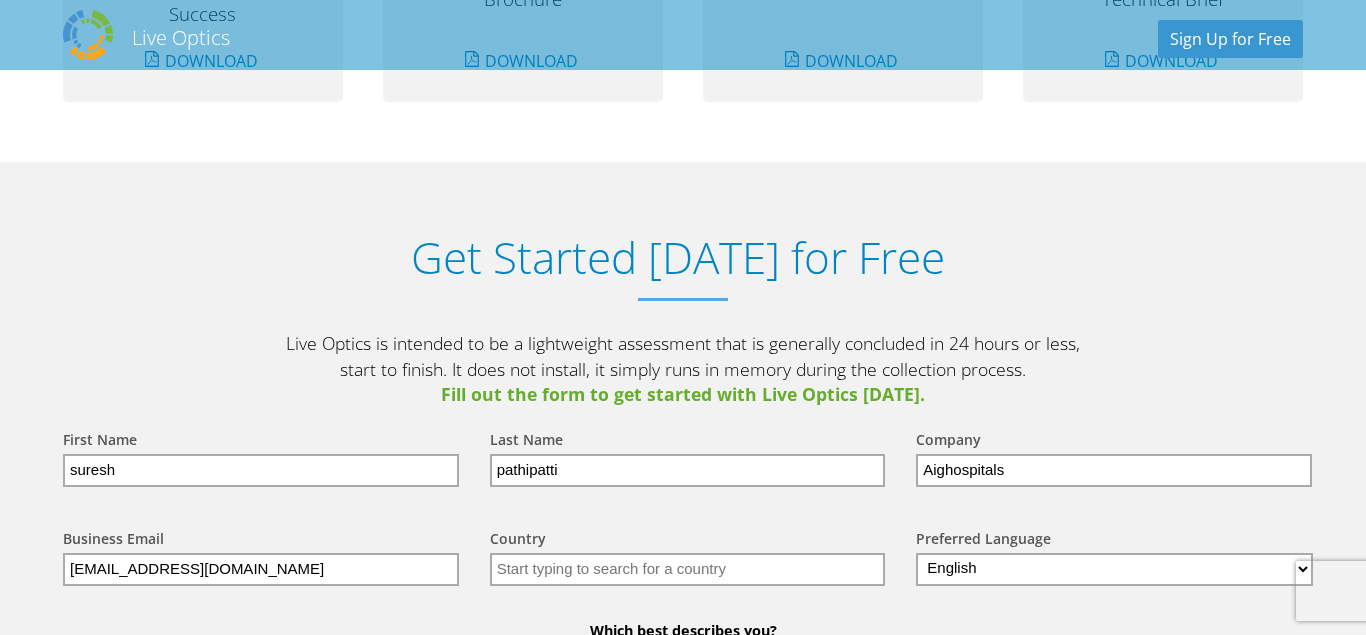 type on "[EMAIL_ADDRESS][DOMAIN_NAME]" 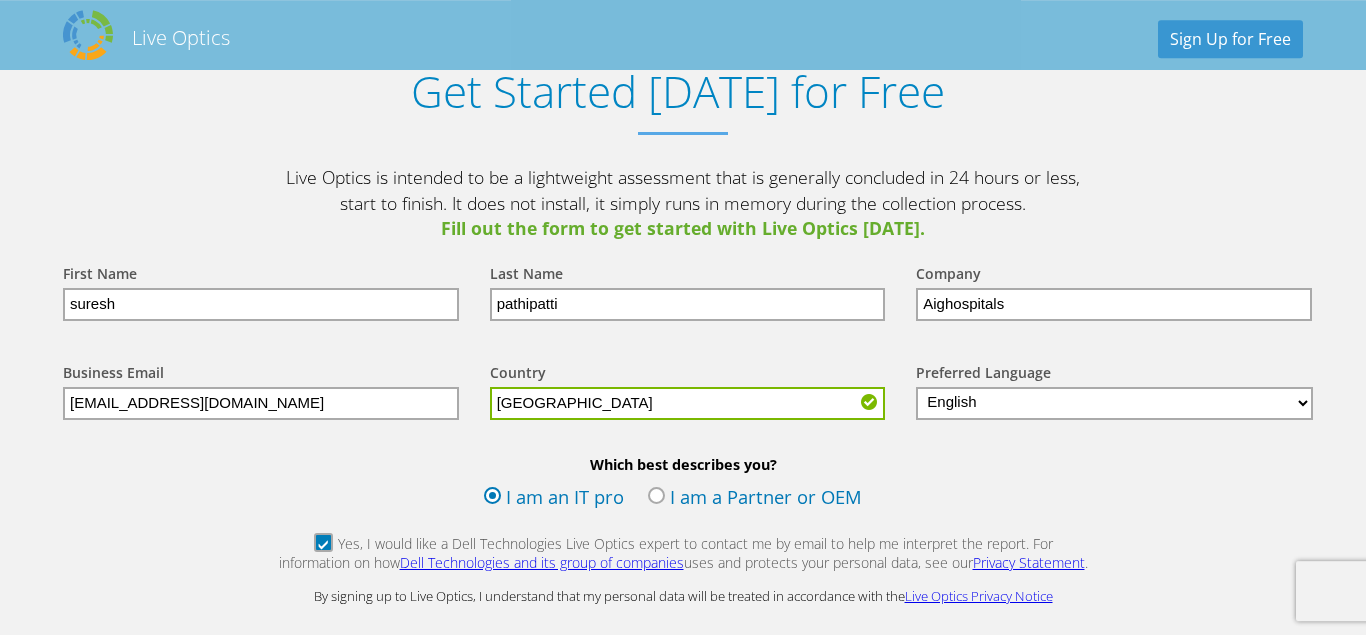 scroll, scrollTop: 2289, scrollLeft: 0, axis: vertical 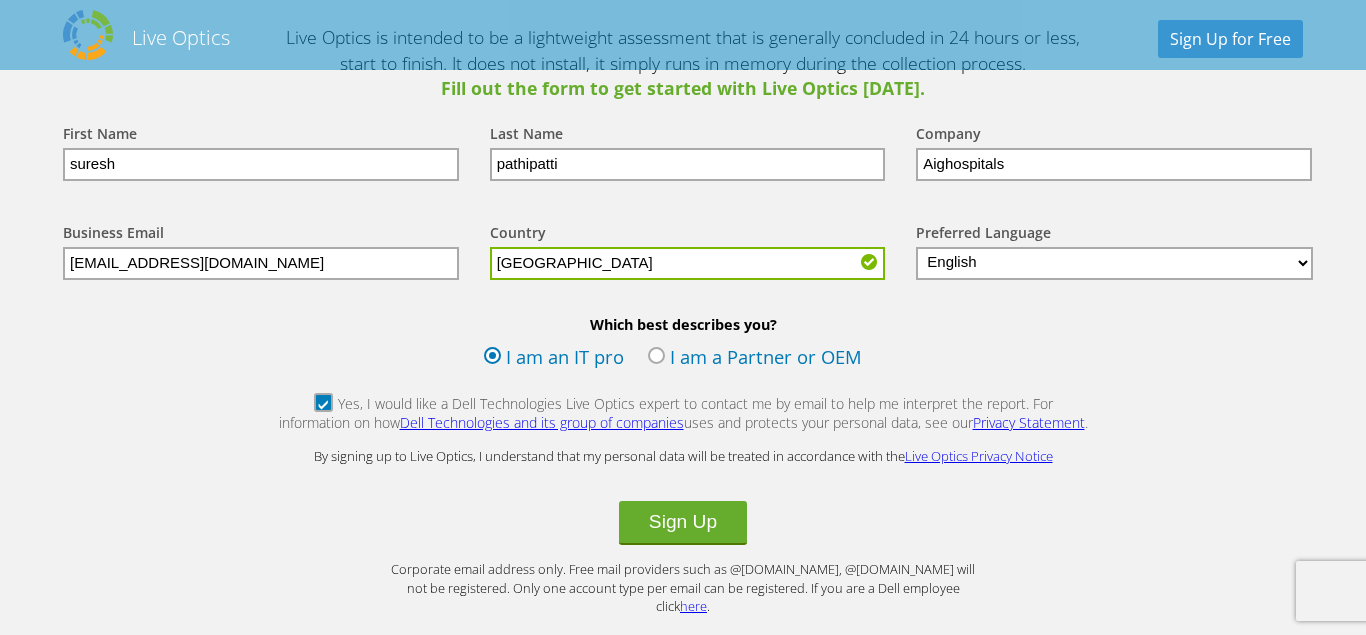 type on "[GEOGRAPHIC_DATA]" 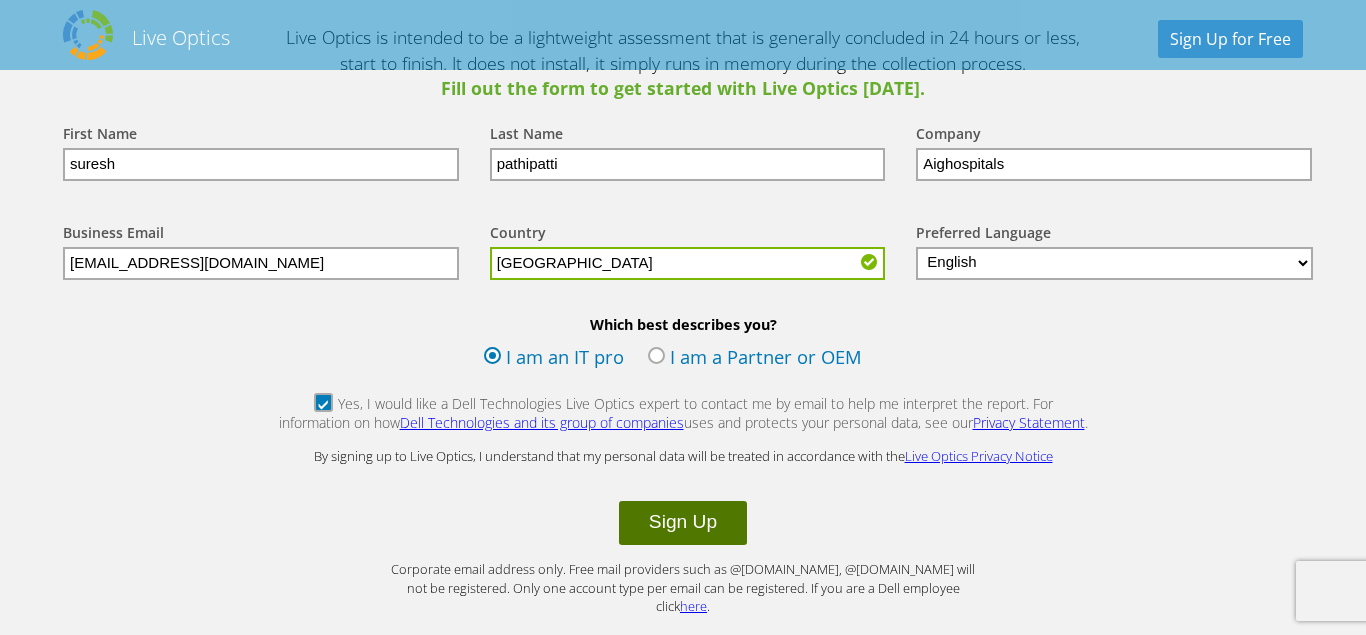click on "Sign Up" at bounding box center [683, 523] 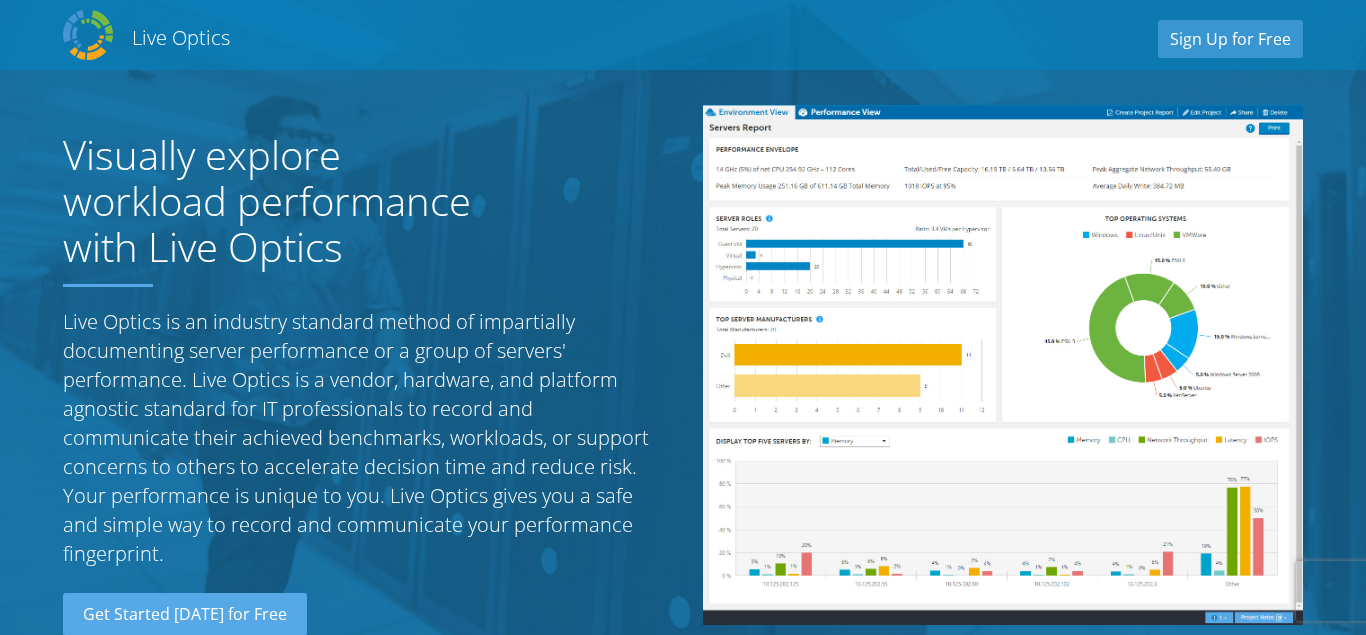 scroll, scrollTop: 2289, scrollLeft: 0, axis: vertical 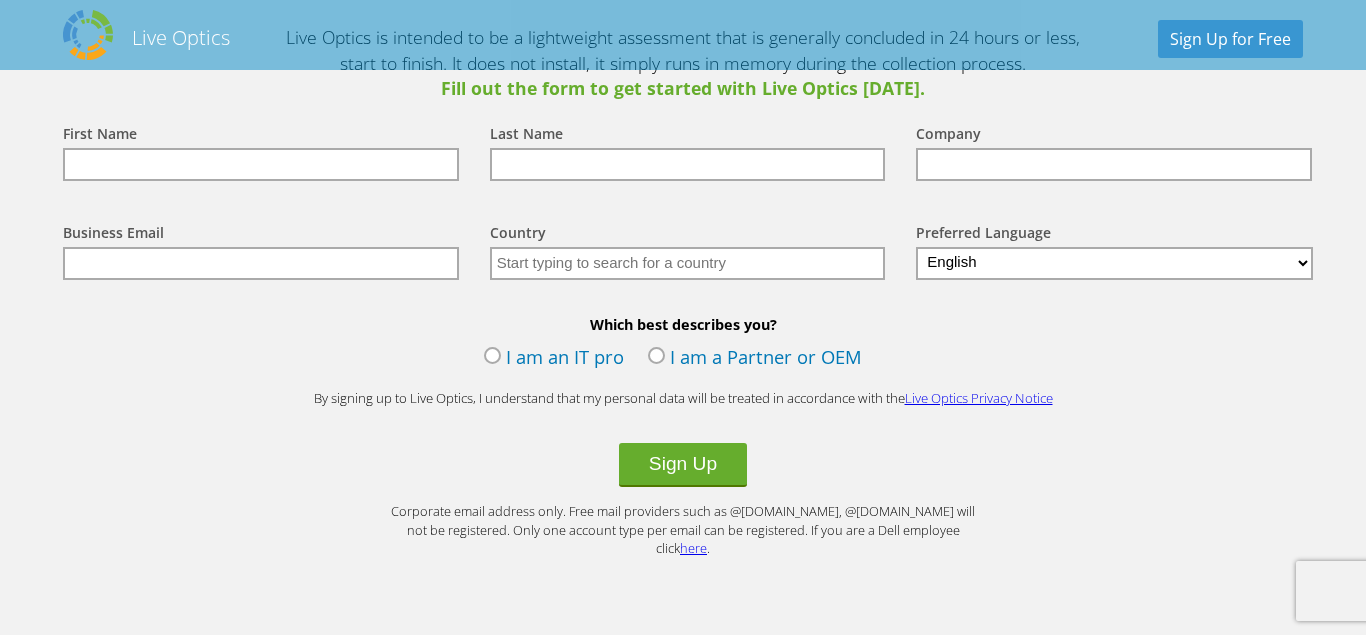 click at bounding box center [261, 164] 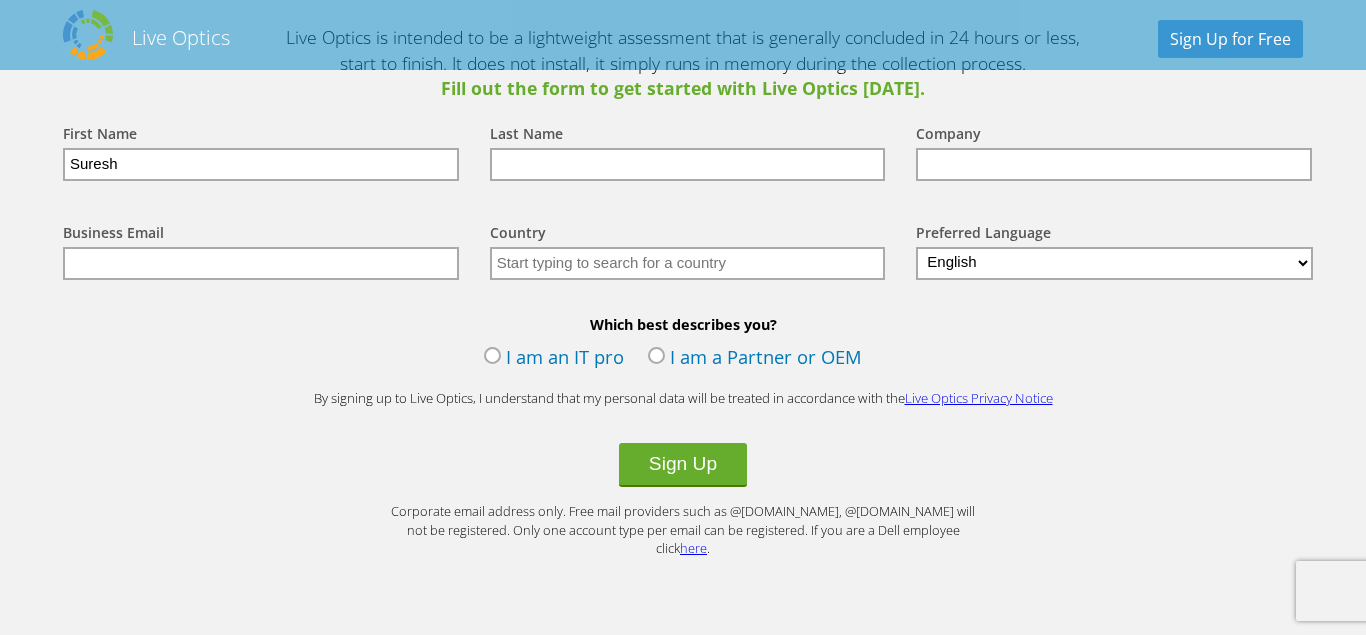 type on "Suresh" 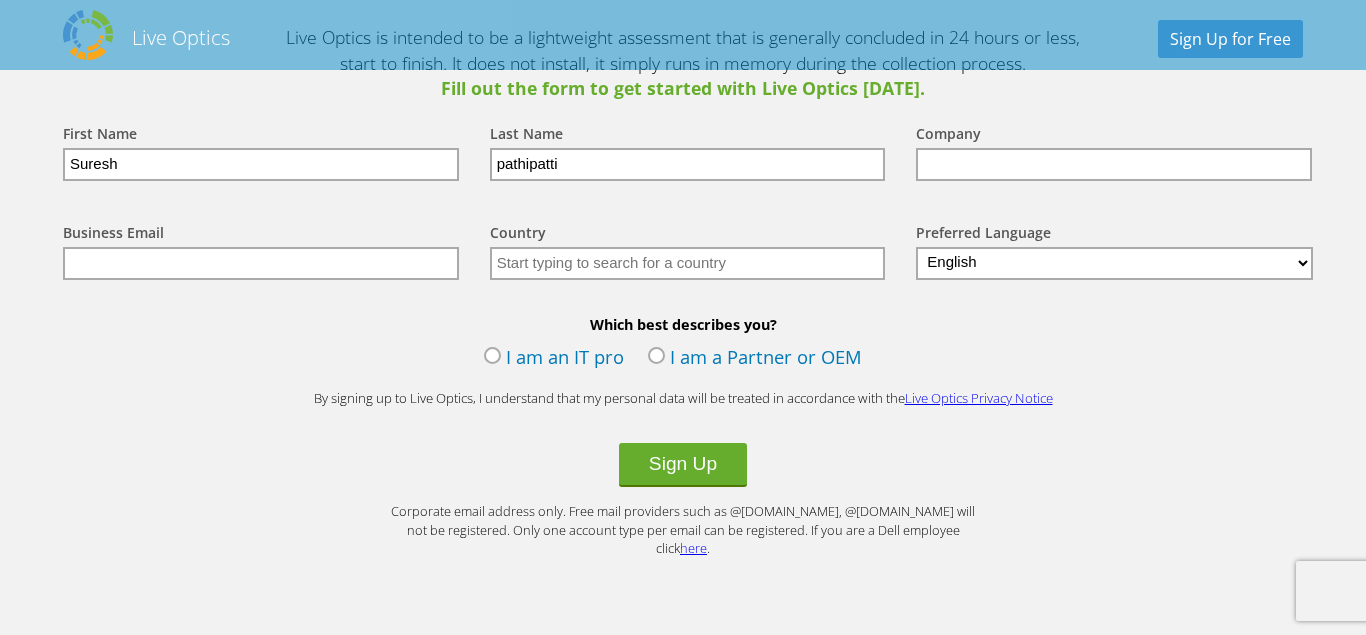 type on "pathipatti" 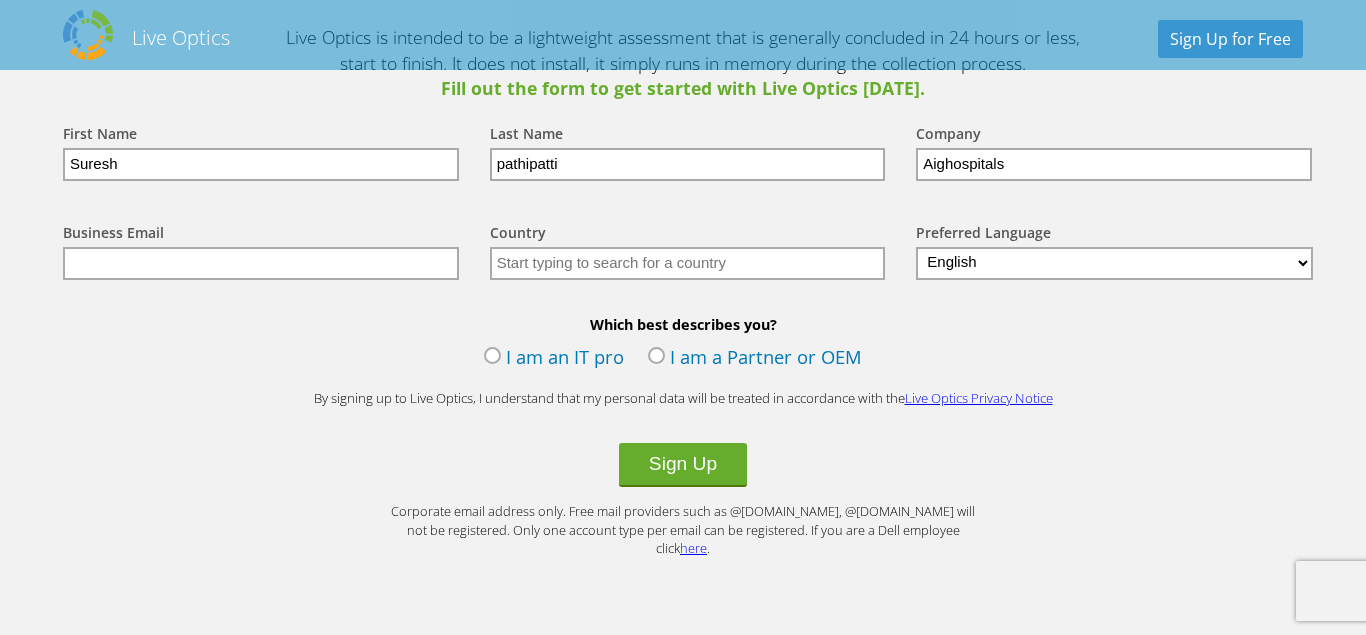 type on "Aighospitals" 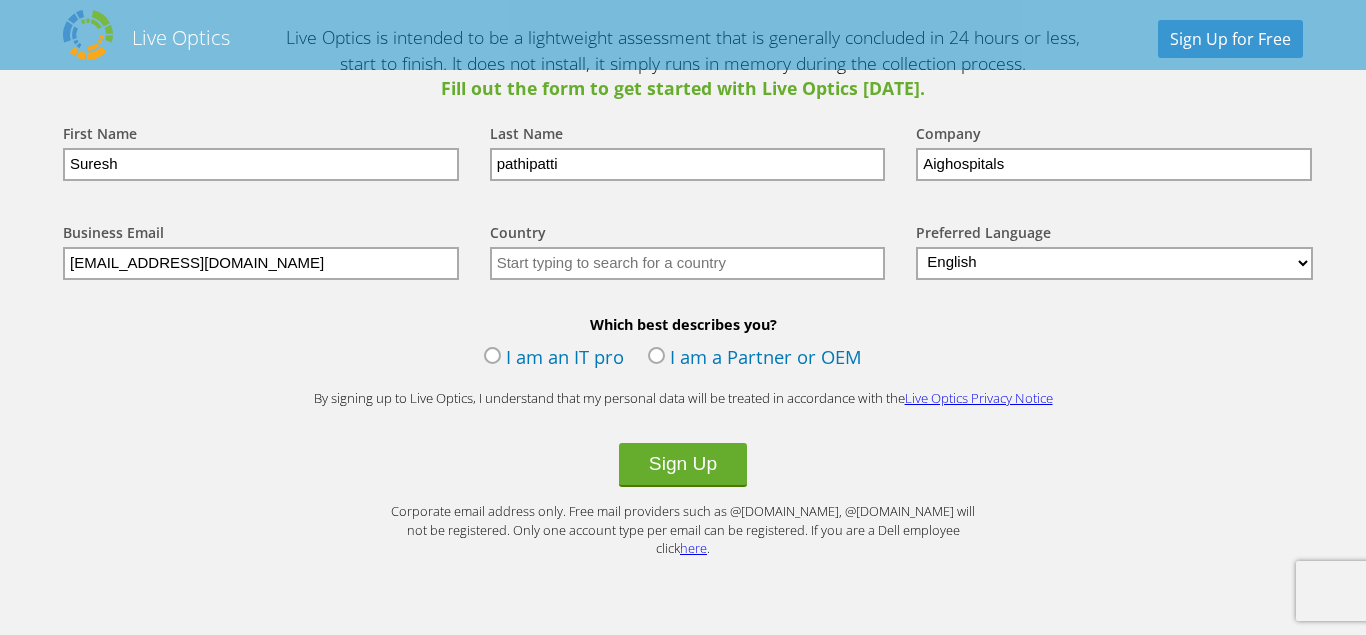 type on "[EMAIL_ADDRESS][DOMAIN_NAME]" 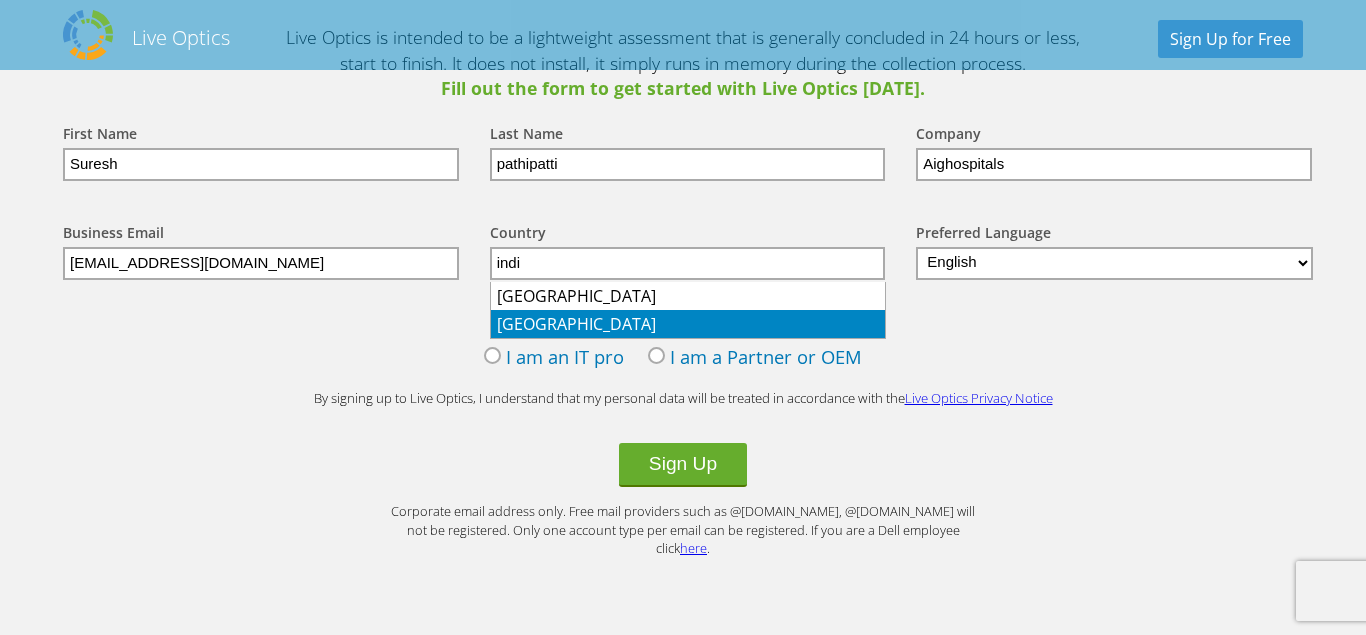 click on "[GEOGRAPHIC_DATA]" at bounding box center (688, 324) 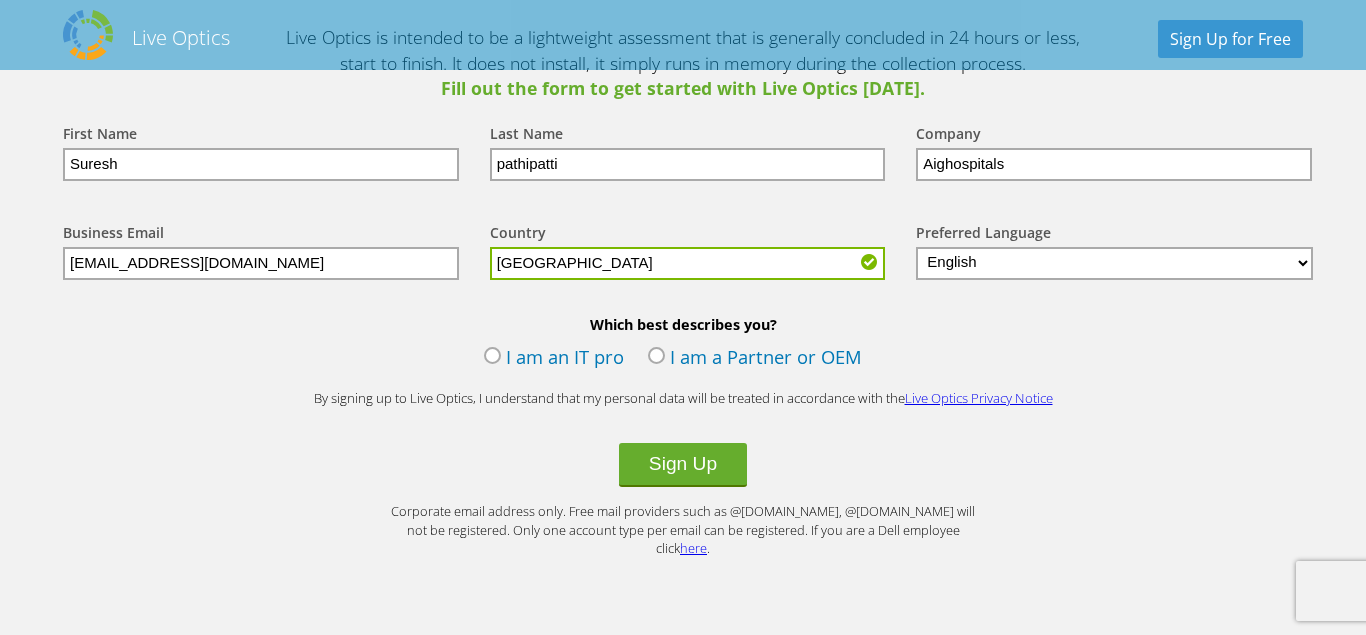 type on "[GEOGRAPHIC_DATA]" 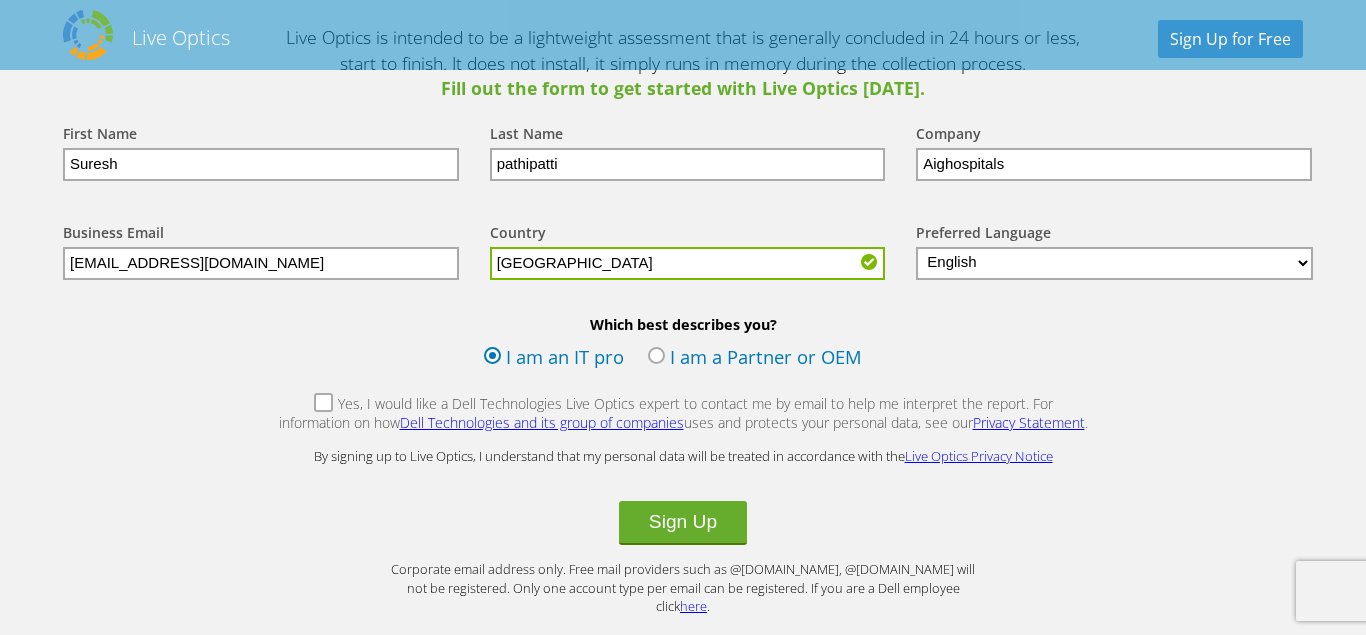 click on "Yes, I would like a Dell Technologies Live Optics expert to contact me by email to help me interpret the report. For information on how  Dell Technologies and its group of companies  uses and protects your personal data, see our  Privacy Statement ." at bounding box center (683, 415) 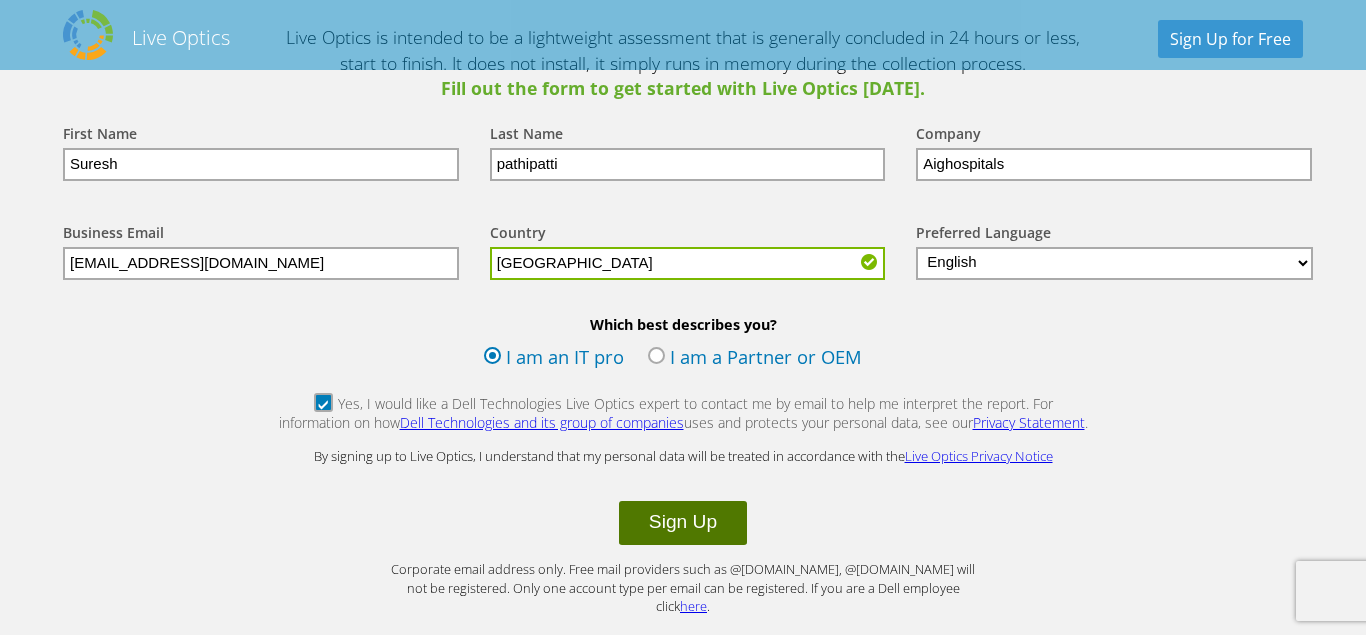 click on "Sign Up" at bounding box center [683, 523] 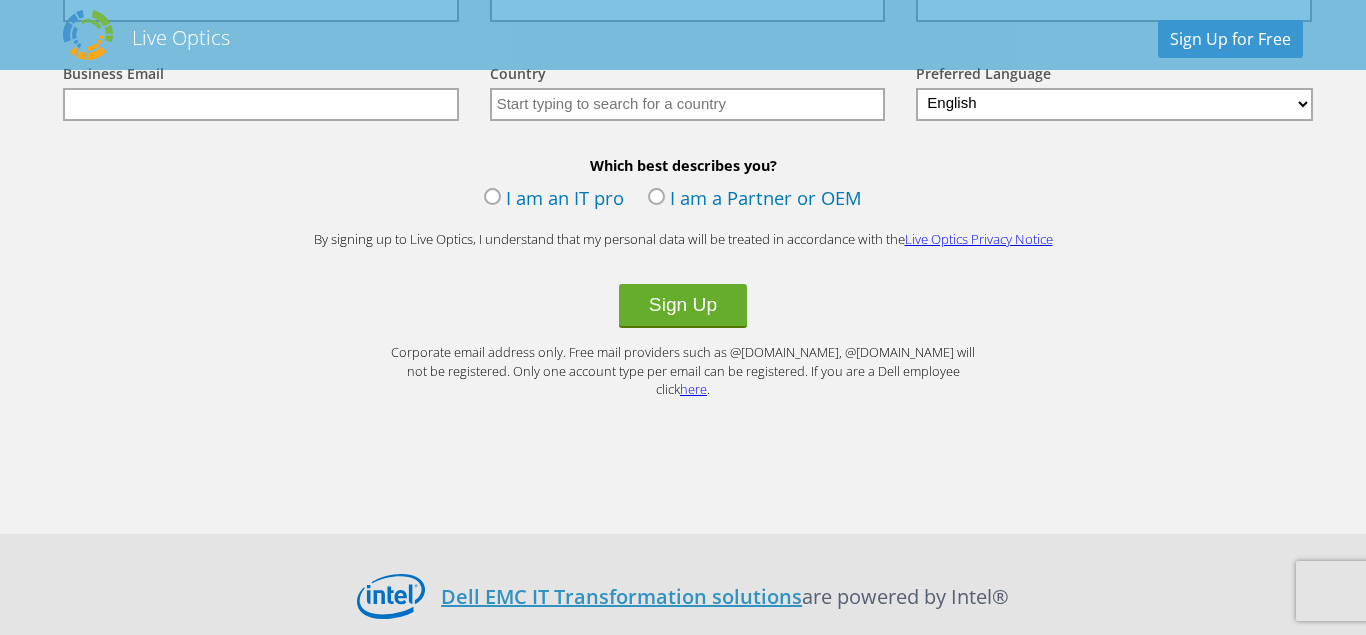 scroll, scrollTop: 2142, scrollLeft: 0, axis: vertical 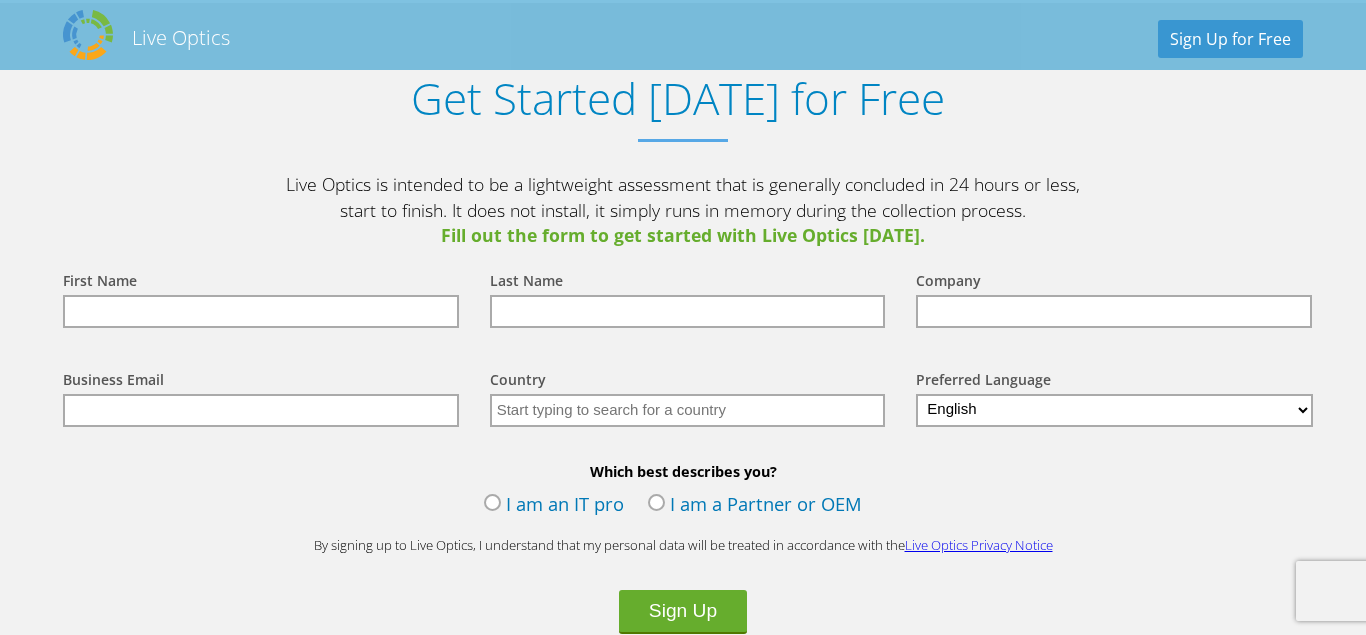 click at bounding box center [261, 311] 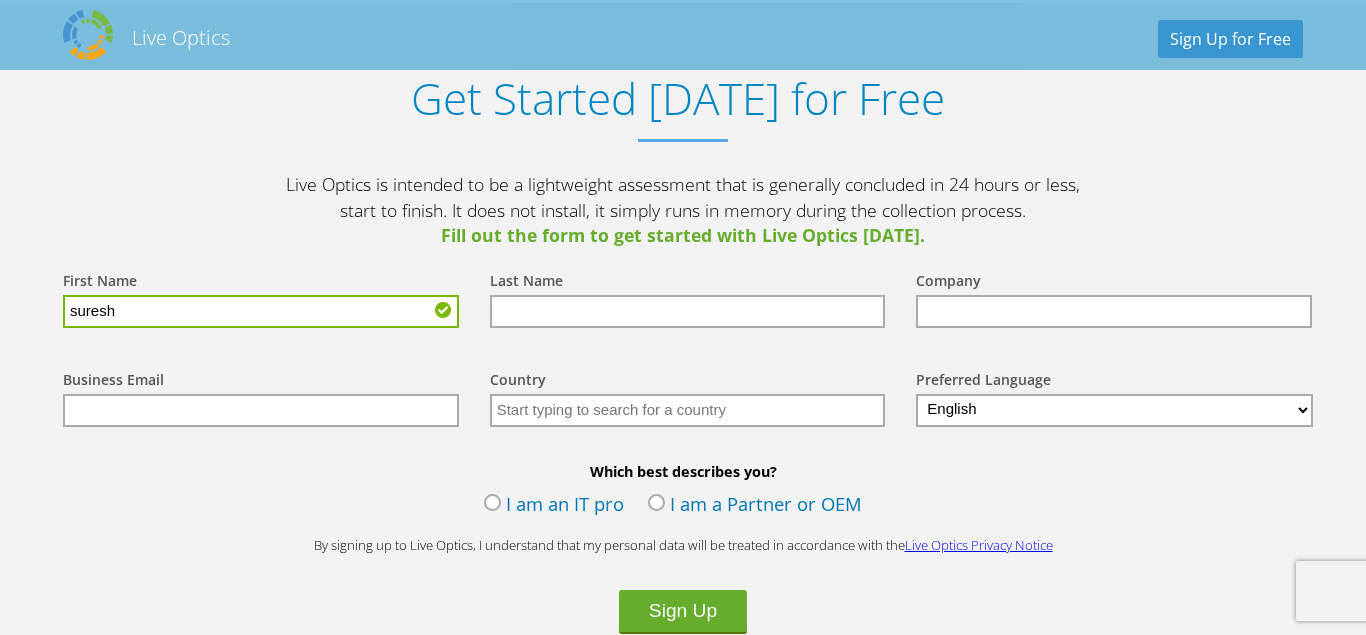 type on "suresh" 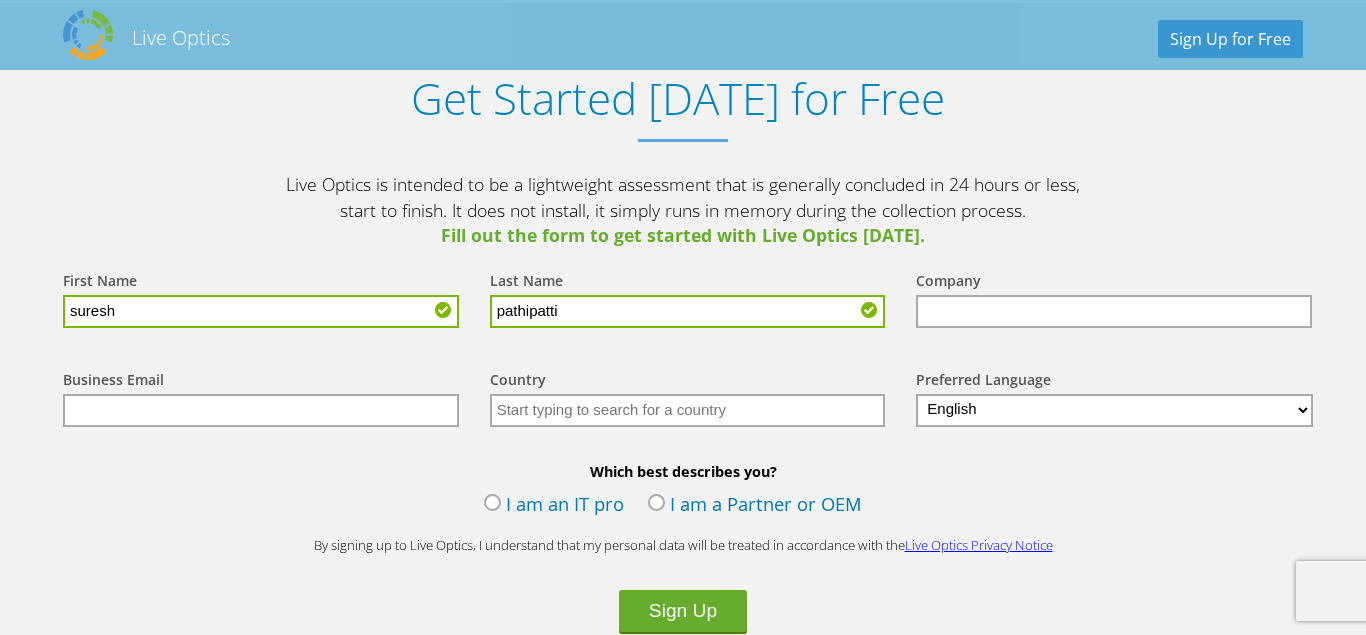 type on "pathipatti" 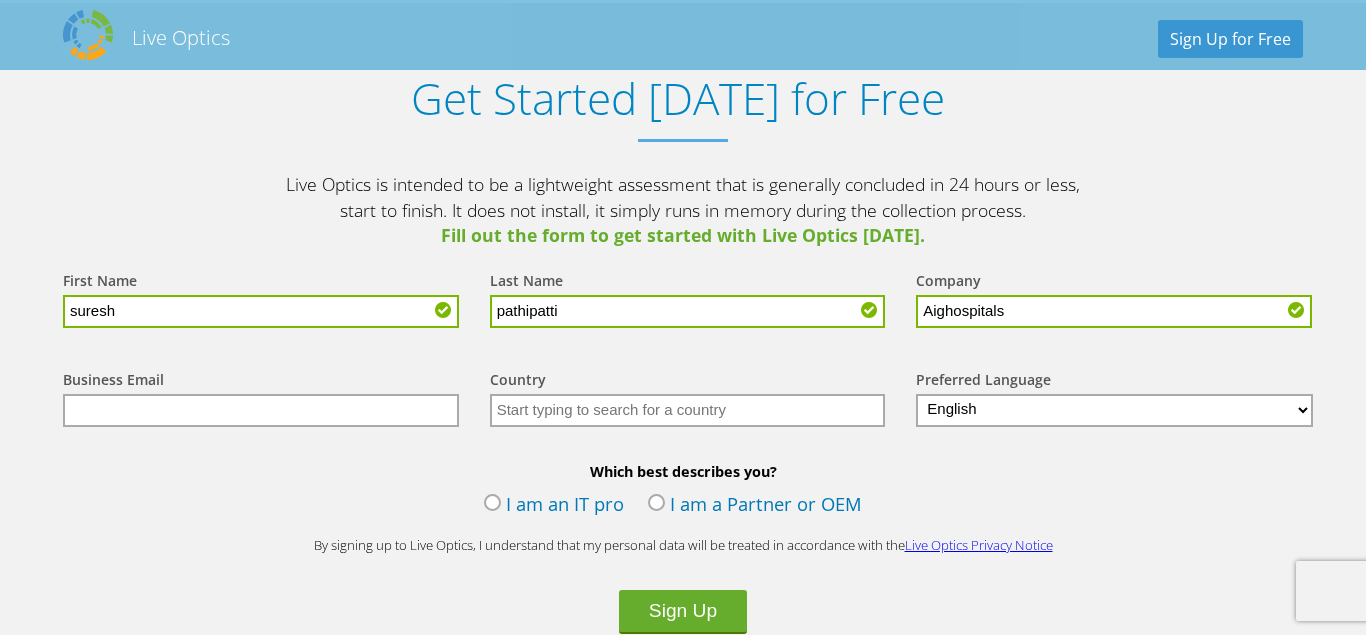 type on "Aighospitals" 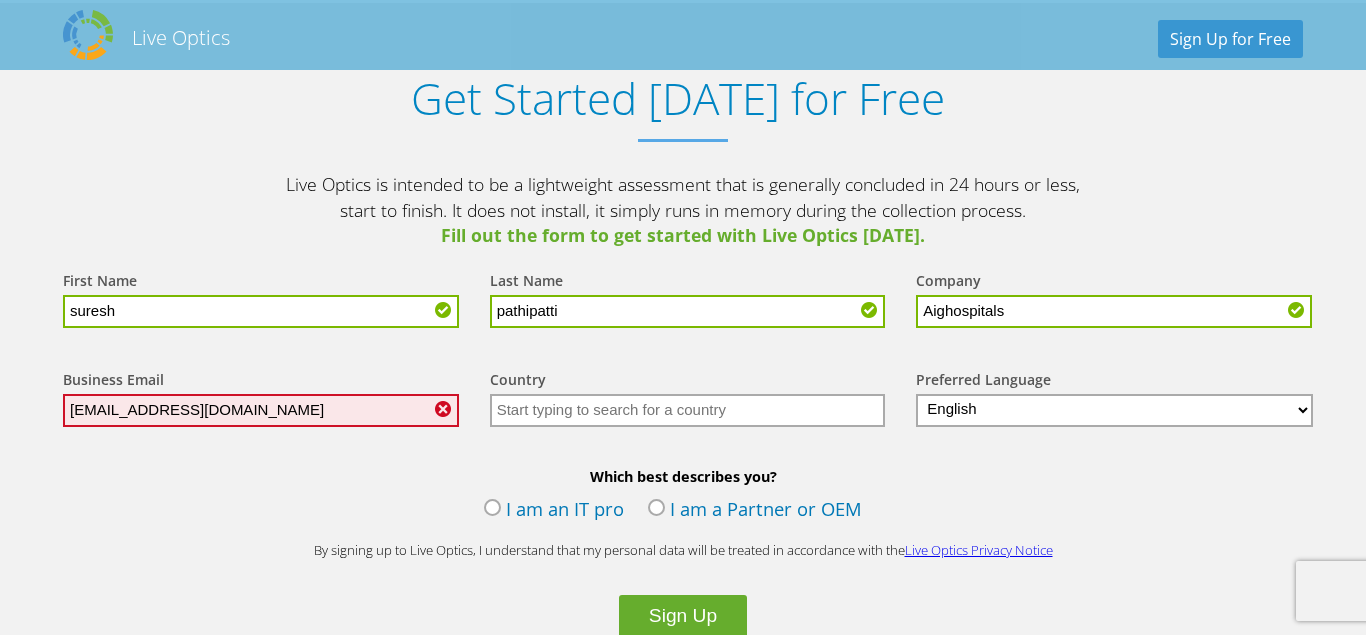type on "[EMAIL_ADDRESS][DOMAIN_NAME]" 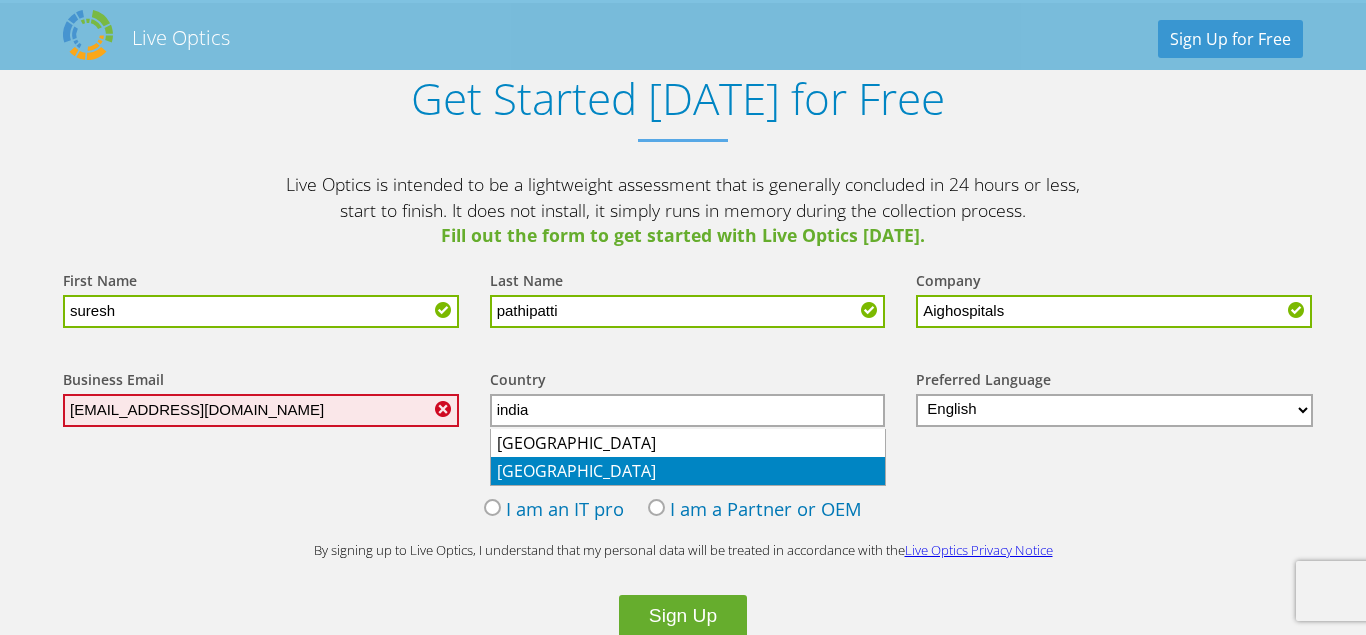 click on "[GEOGRAPHIC_DATA]" at bounding box center [688, 471] 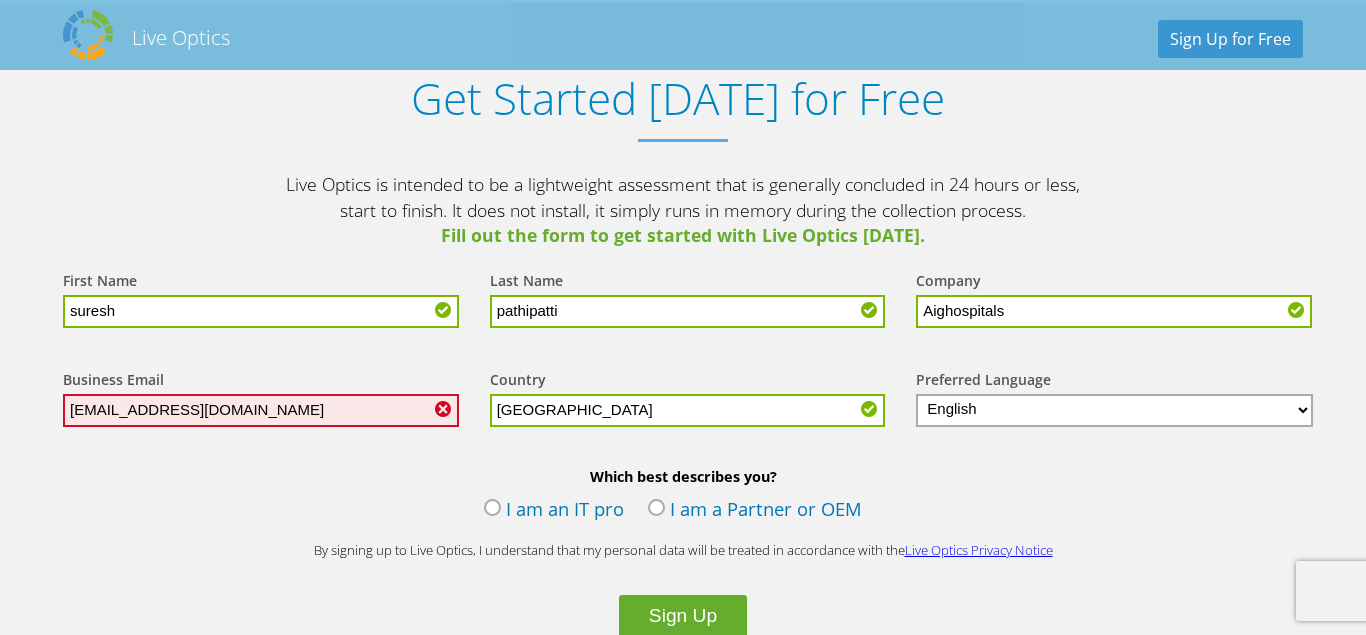 type on "[GEOGRAPHIC_DATA]" 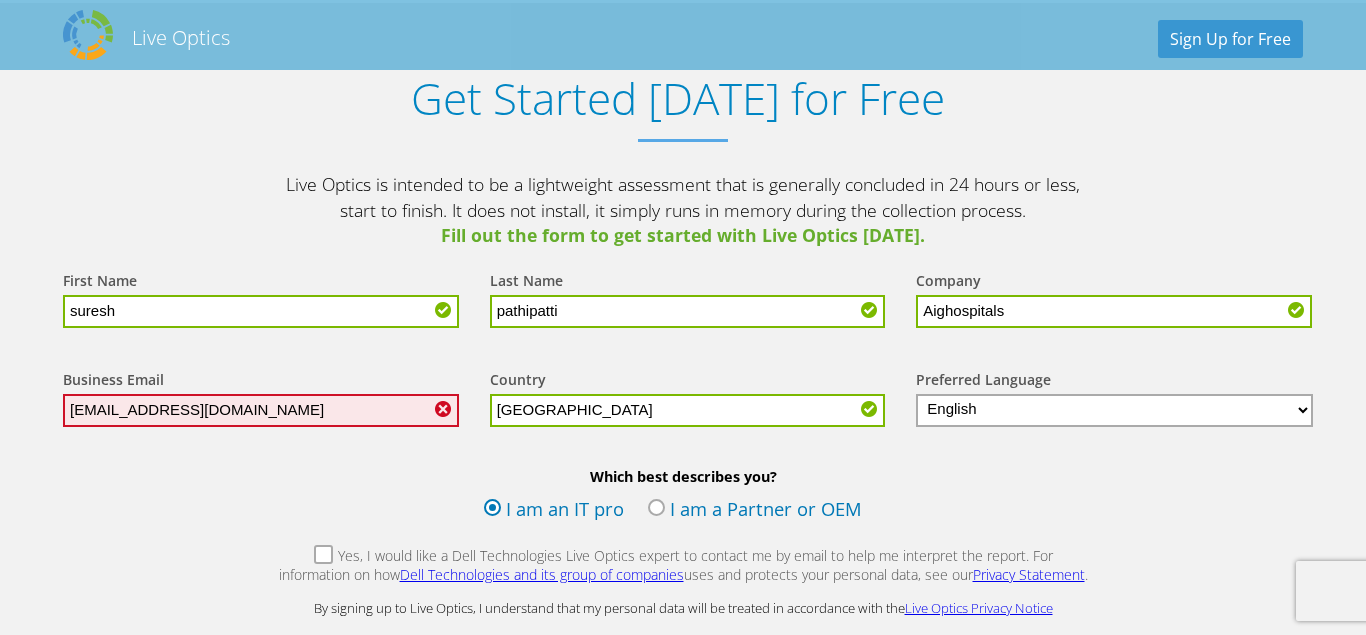 click on "Yes, I would like a Dell Technologies Live Optics expert to contact me by email to help me interpret the report. For information on how  Dell Technologies and its group of companies  uses and protects your personal data, see our  Privacy Statement ." at bounding box center (683, 567) 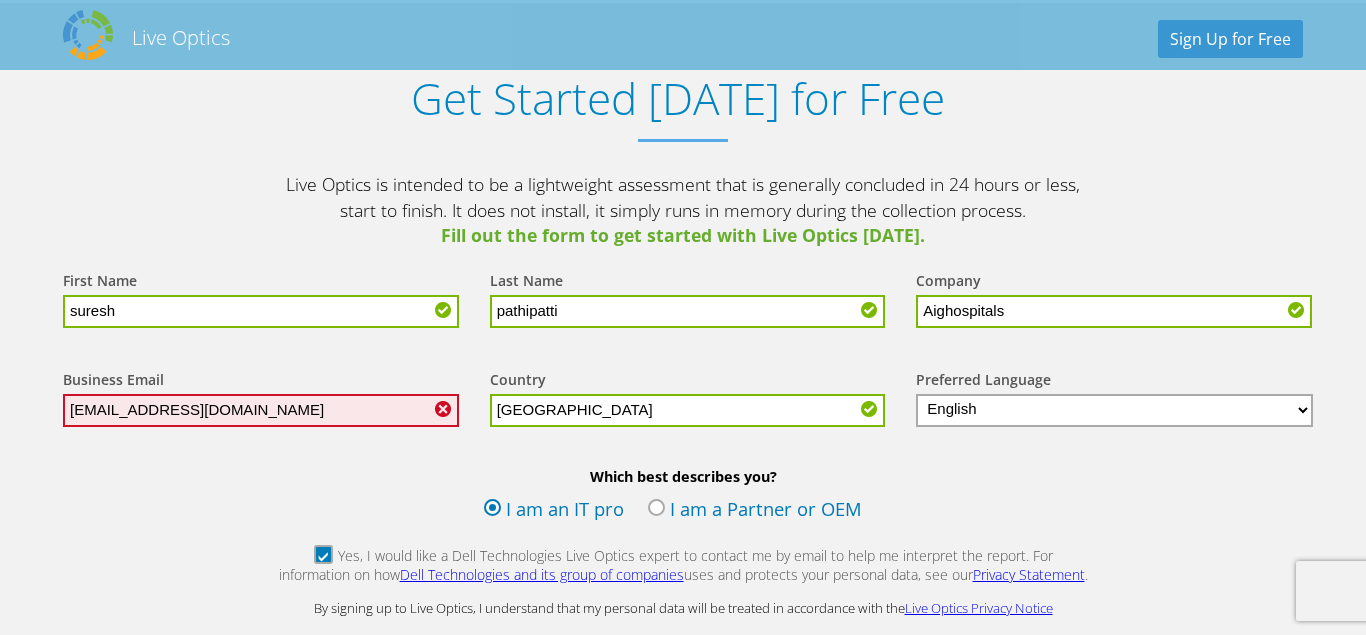 click on "[EMAIL_ADDRESS][DOMAIN_NAME]" at bounding box center (261, 410) 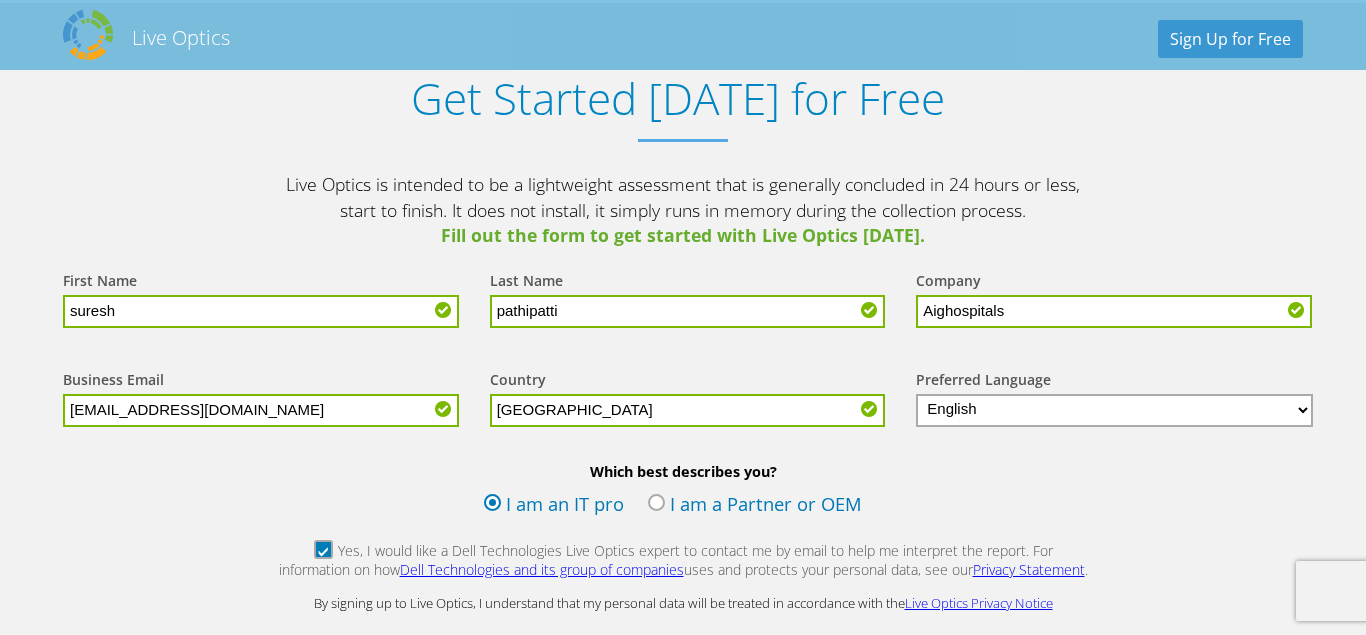 click on "Which best describes you?" at bounding box center [683, 471] 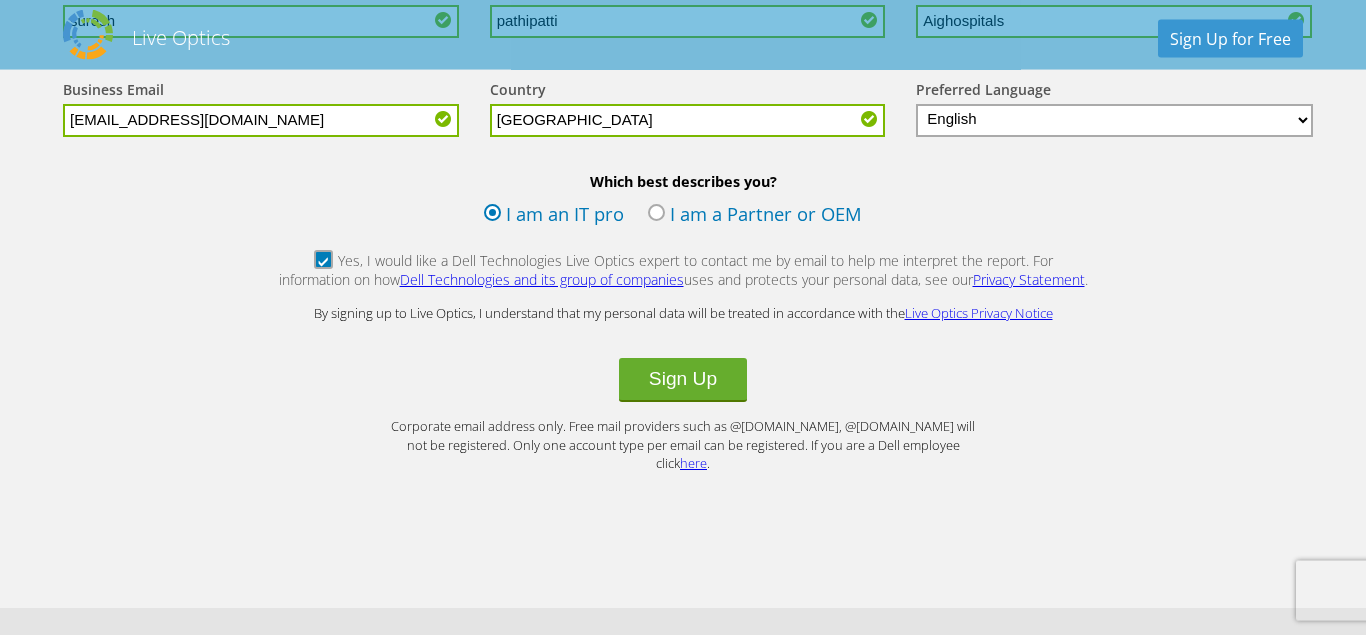 scroll, scrollTop: 2448, scrollLeft: 0, axis: vertical 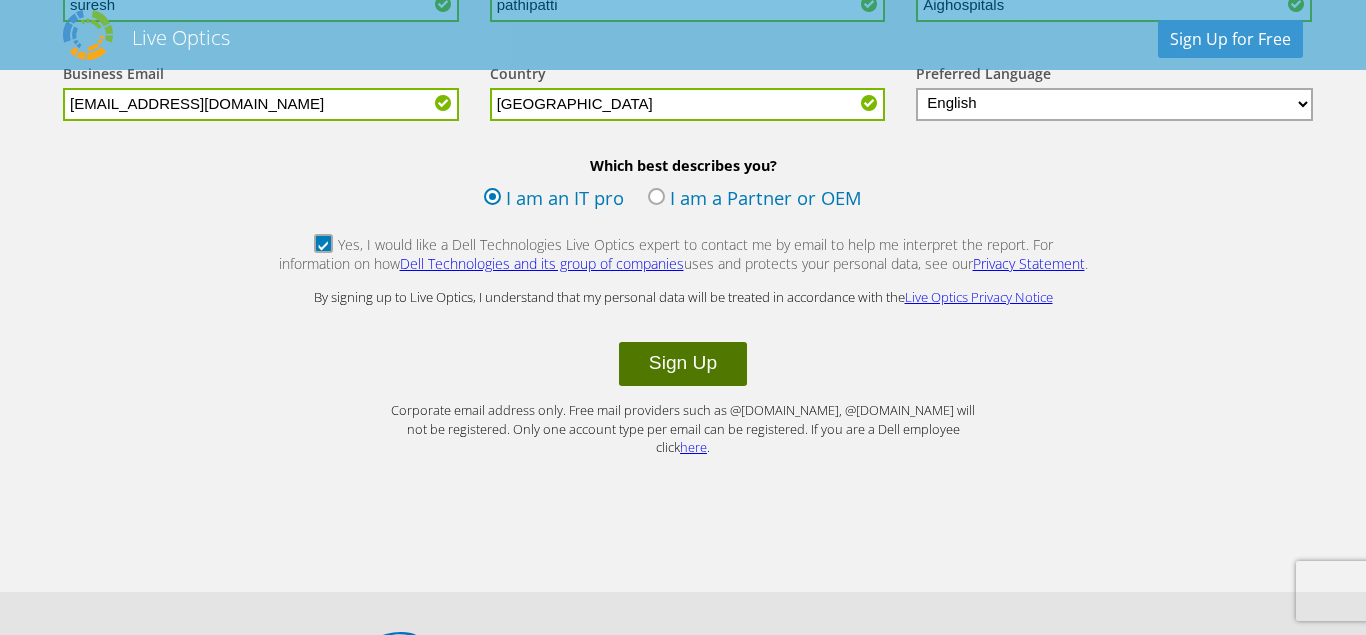 click on "Sign Up" at bounding box center (683, 364) 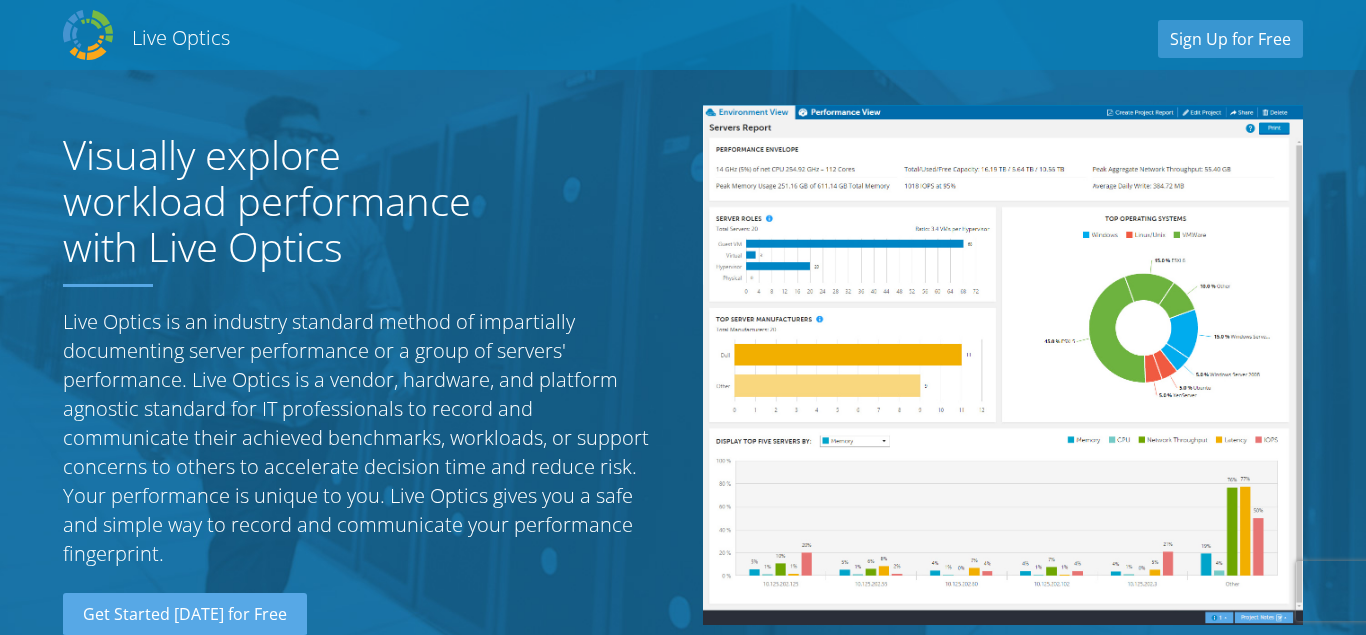 scroll, scrollTop: 0, scrollLeft: 0, axis: both 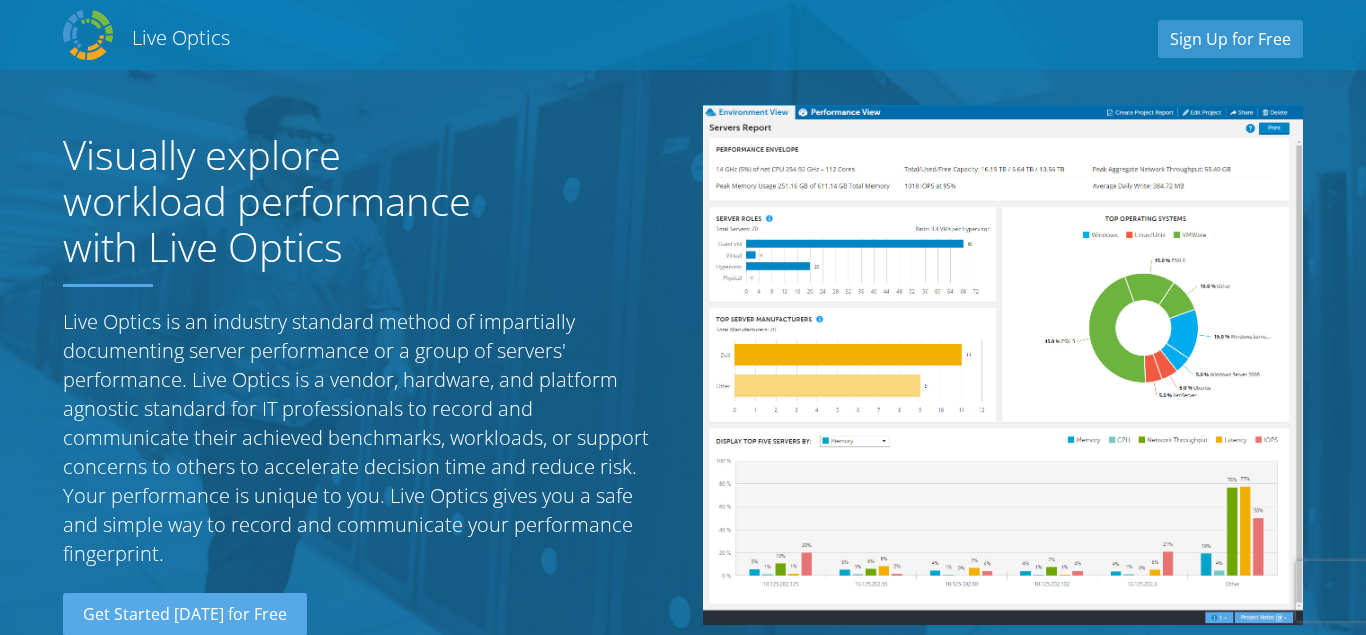 click on "Live Optics is an industry standard method of impartially documenting server performance or a group of servers' performance. Live Optics is a vendor, hardware, and platform agnostic standard for IT professionals to record and communicate their achieved benchmarks, workloads, or support concerns to others to accelerate decision time and reduce risk.
Your performance is unique to you. Live Optics gives you a safe and simple way to record and communicate your performance fingerprint." at bounding box center [363, 437] 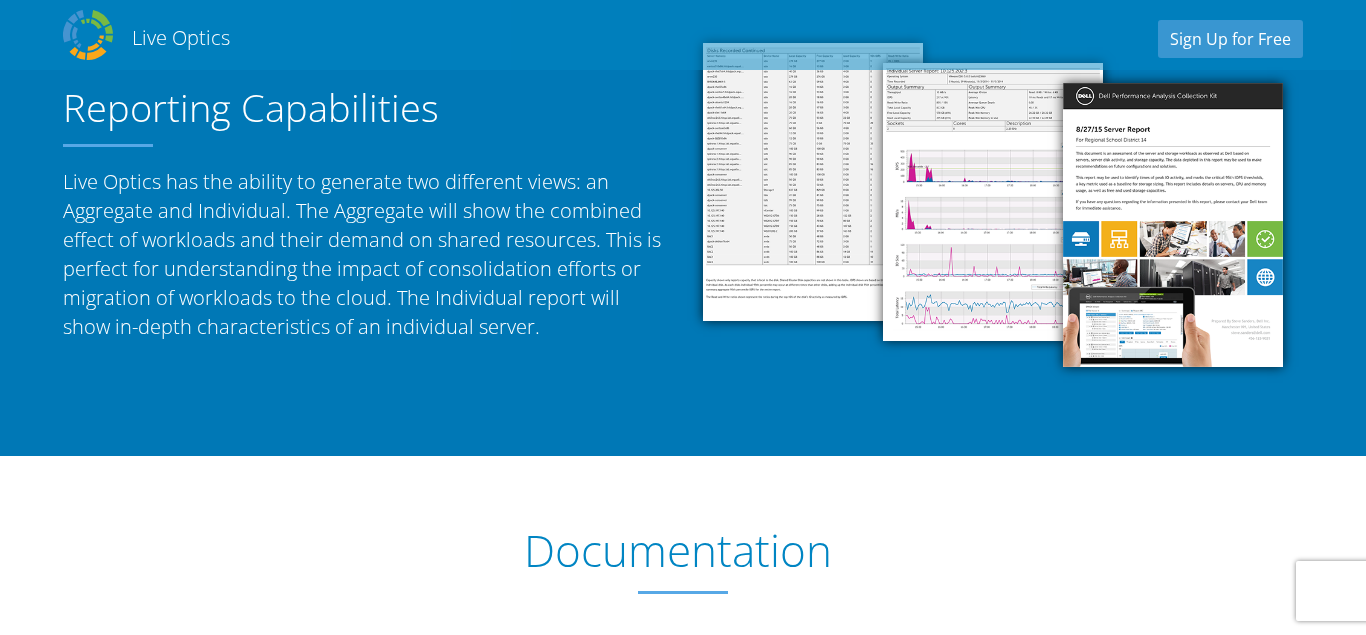 scroll, scrollTop: 1734, scrollLeft: 0, axis: vertical 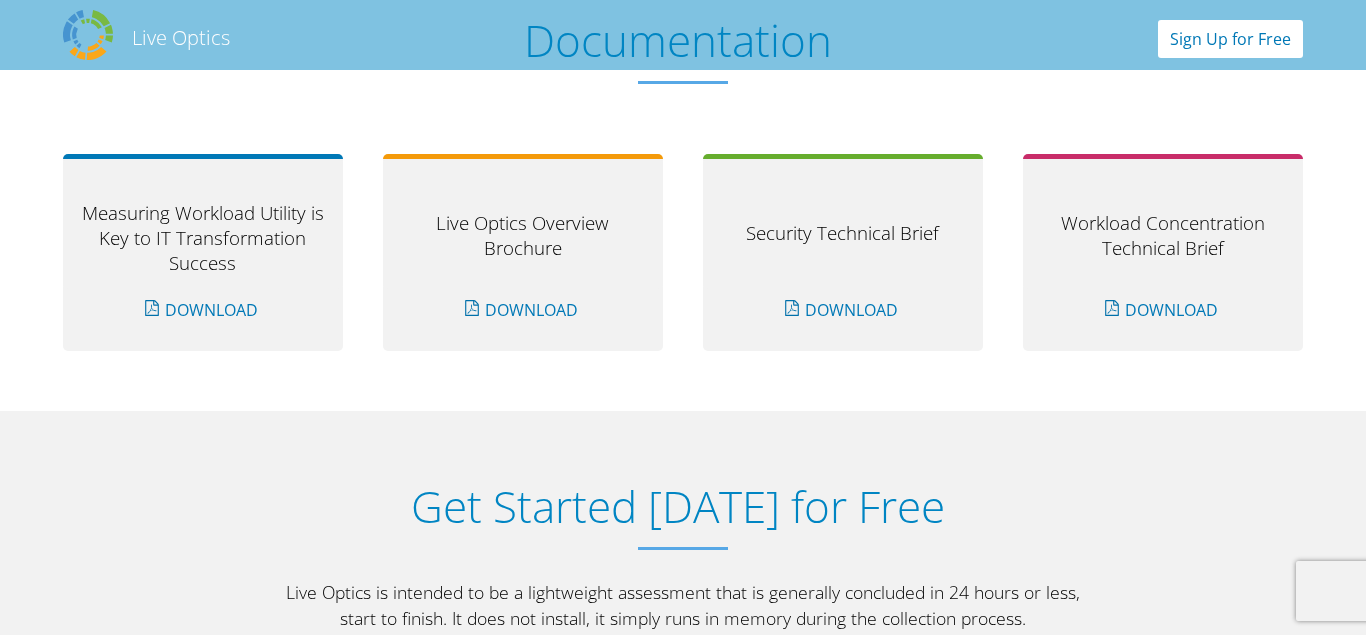 click on "Sign Up for Free" at bounding box center (1230, 39) 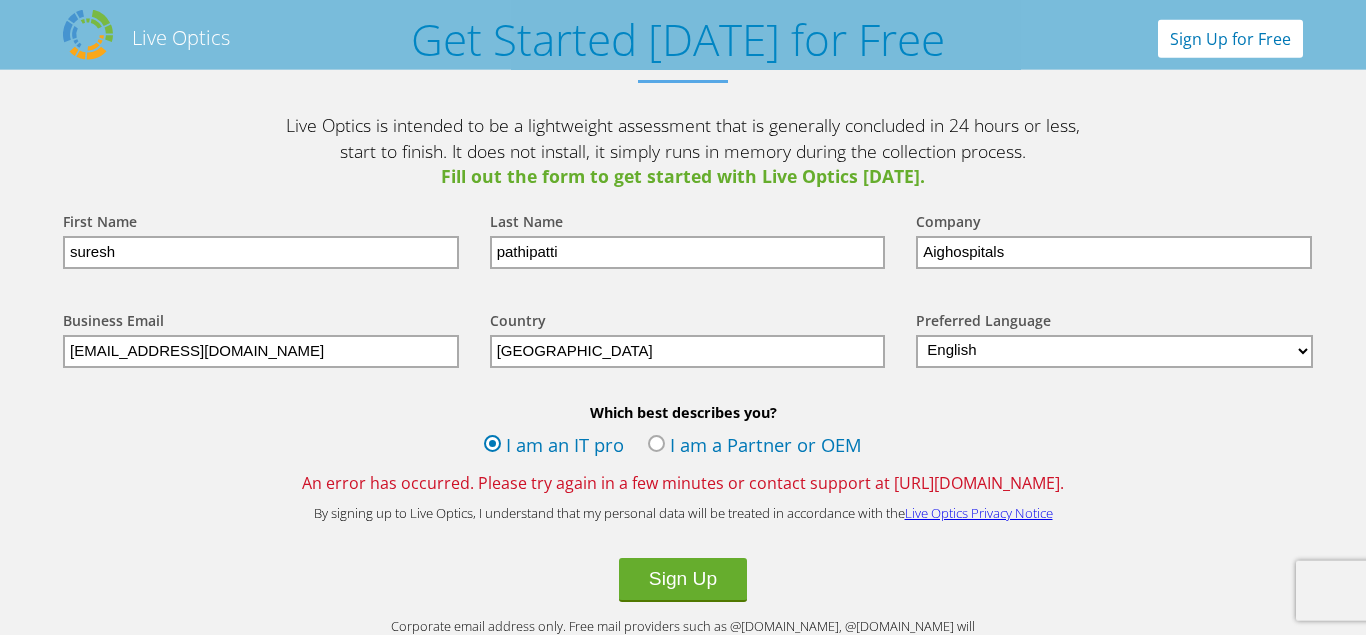 scroll, scrollTop: 2391, scrollLeft: 0, axis: vertical 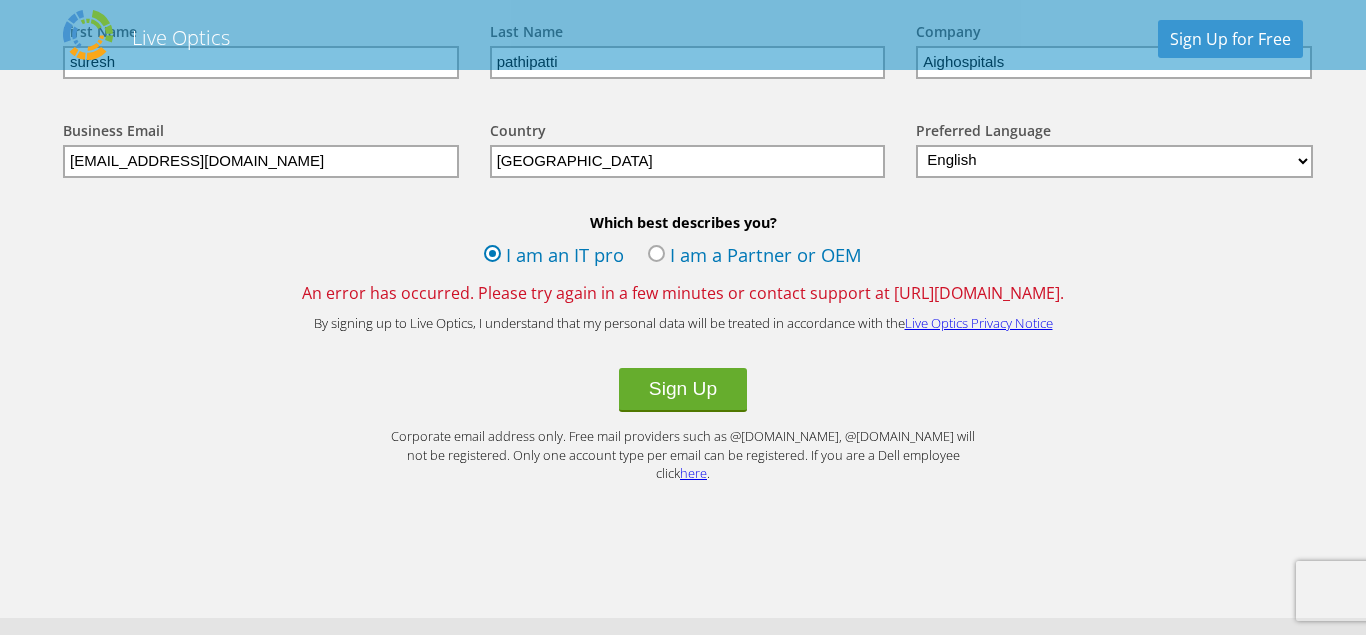 drag, startPoint x: 857, startPoint y: 292, endPoint x: 1094, endPoint y: 307, distance: 237.47421 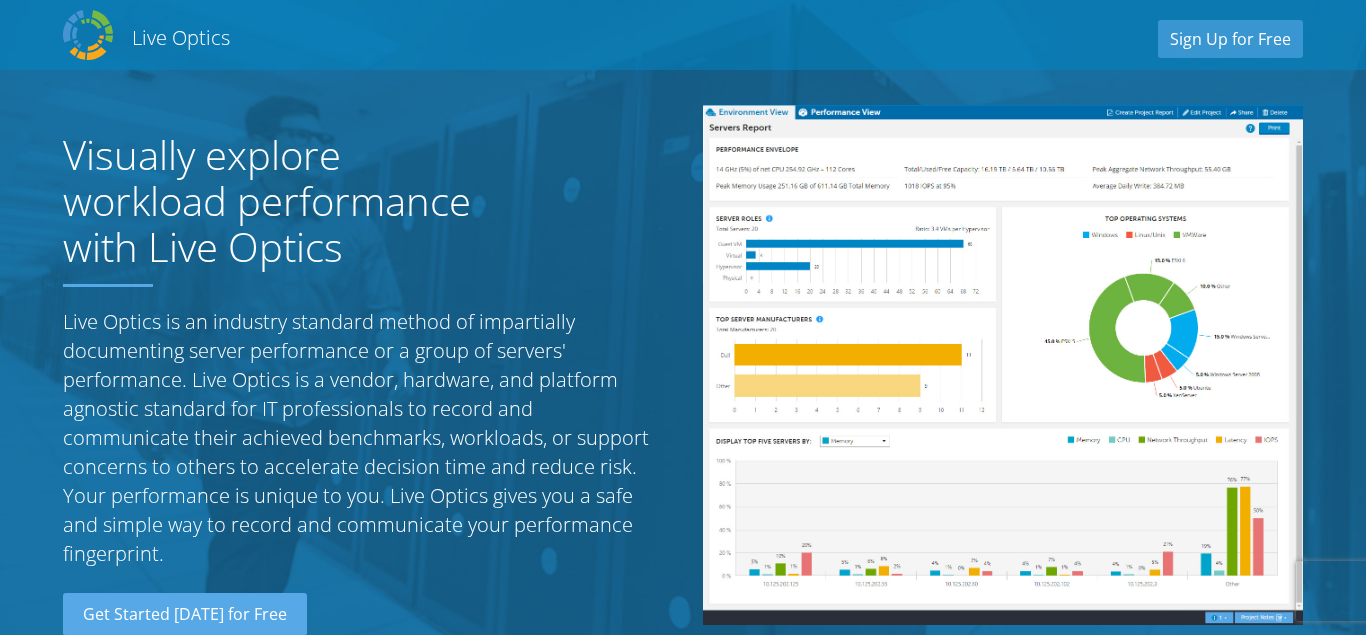 scroll, scrollTop: 0, scrollLeft: 0, axis: both 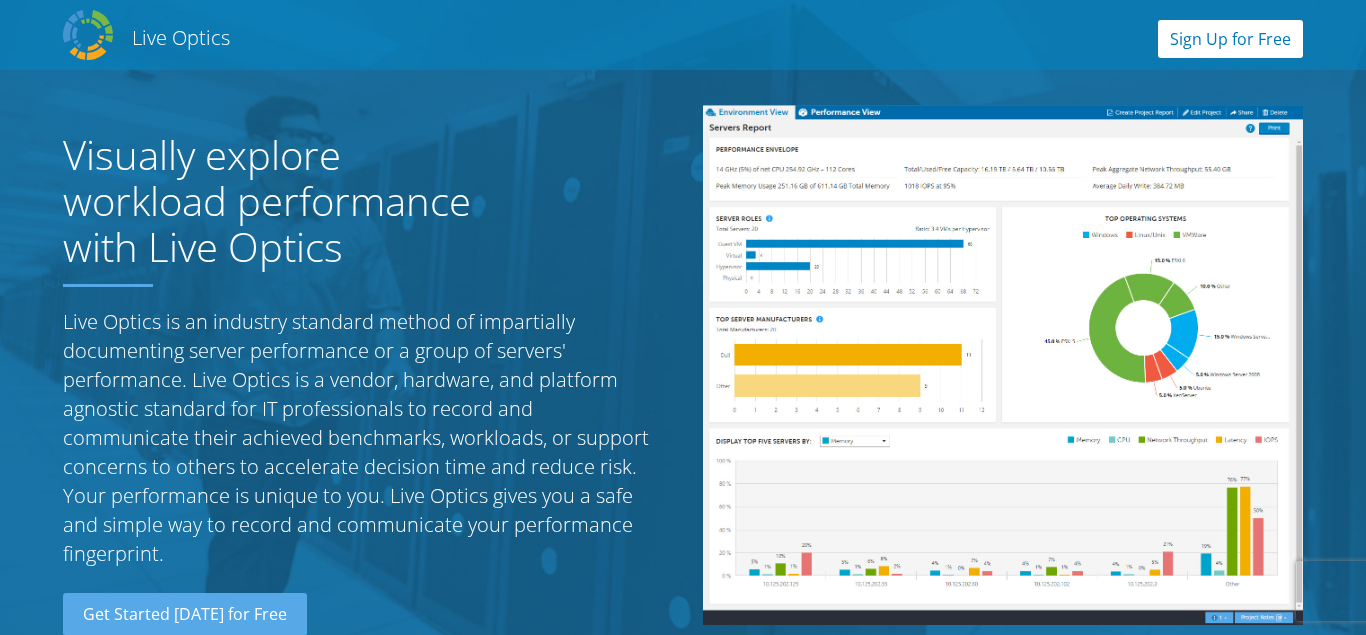 click on "Sign Up for Free" at bounding box center (1230, 39) 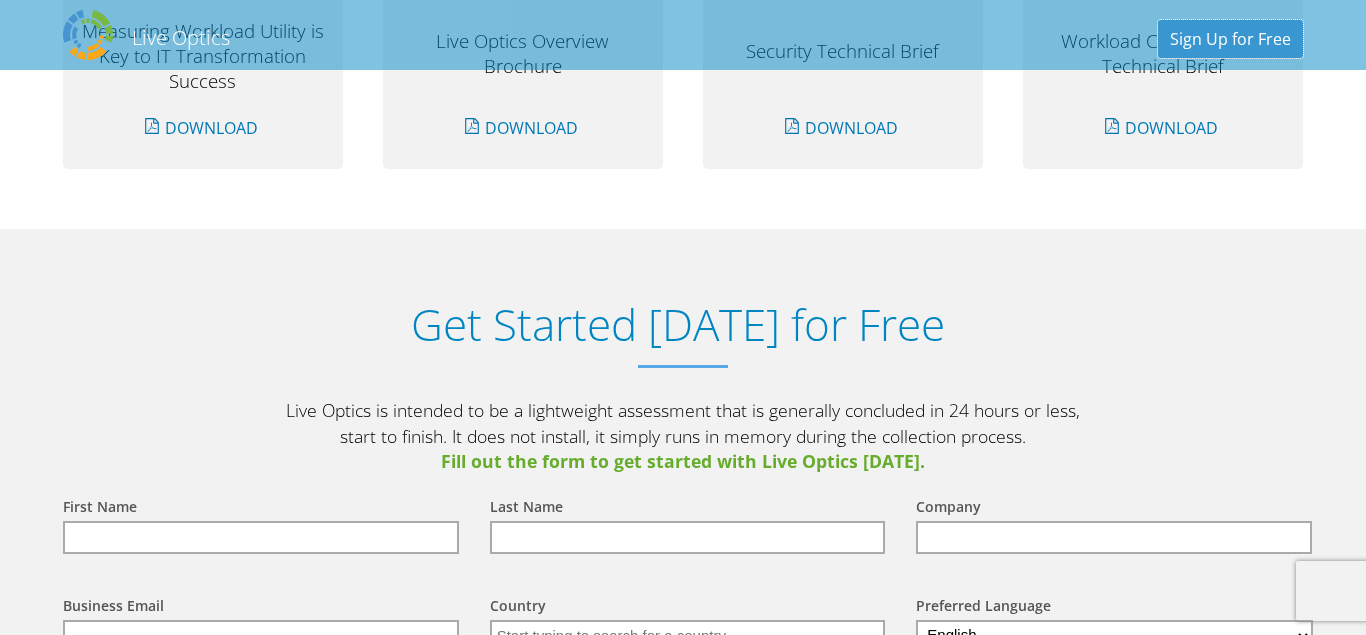 scroll, scrollTop: 2085, scrollLeft: 0, axis: vertical 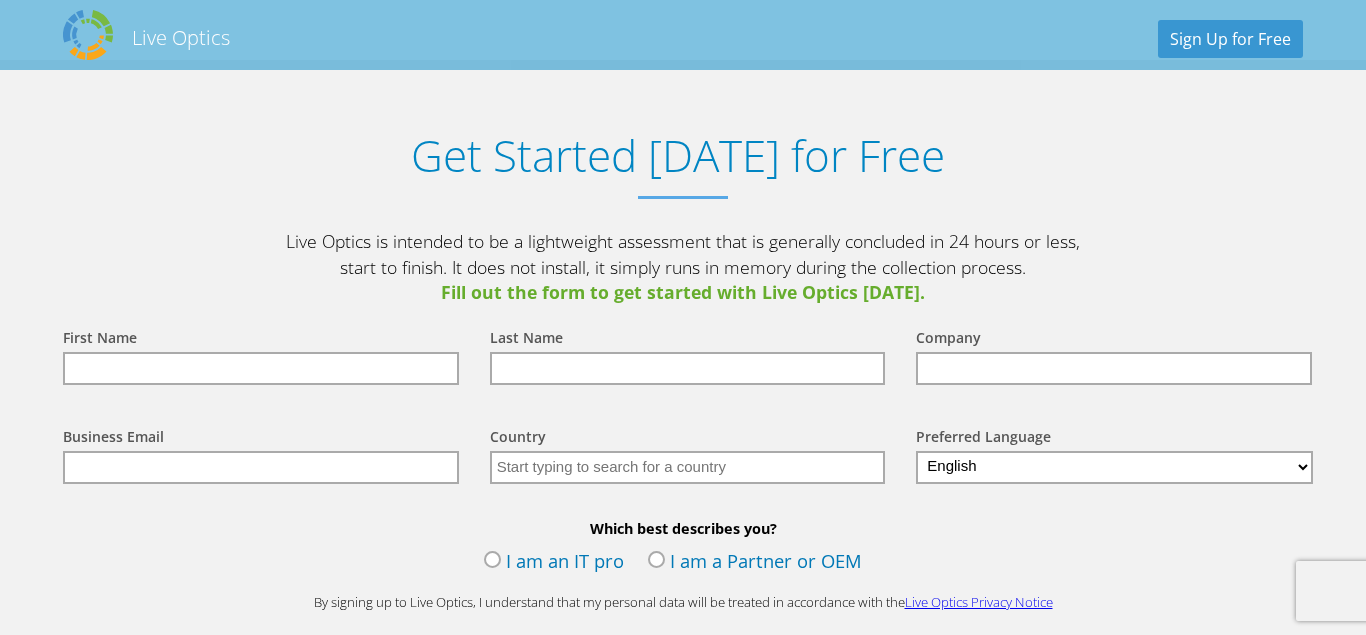 click at bounding box center (261, 368) 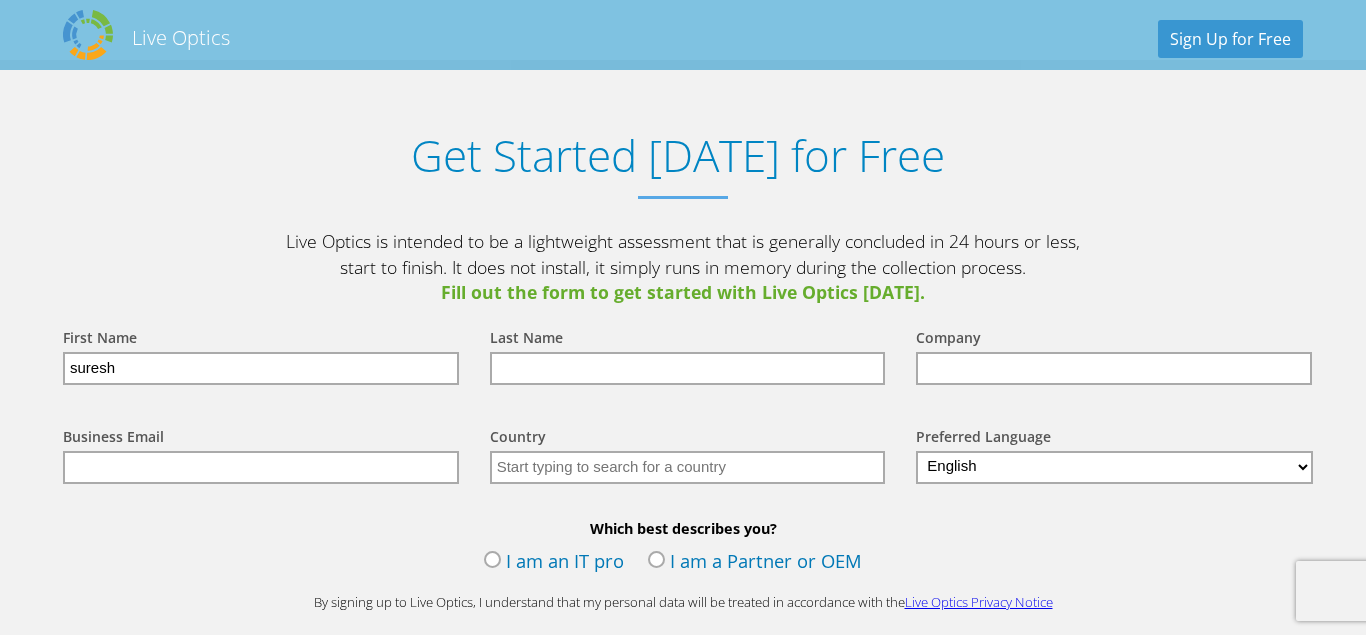 type on "suresh" 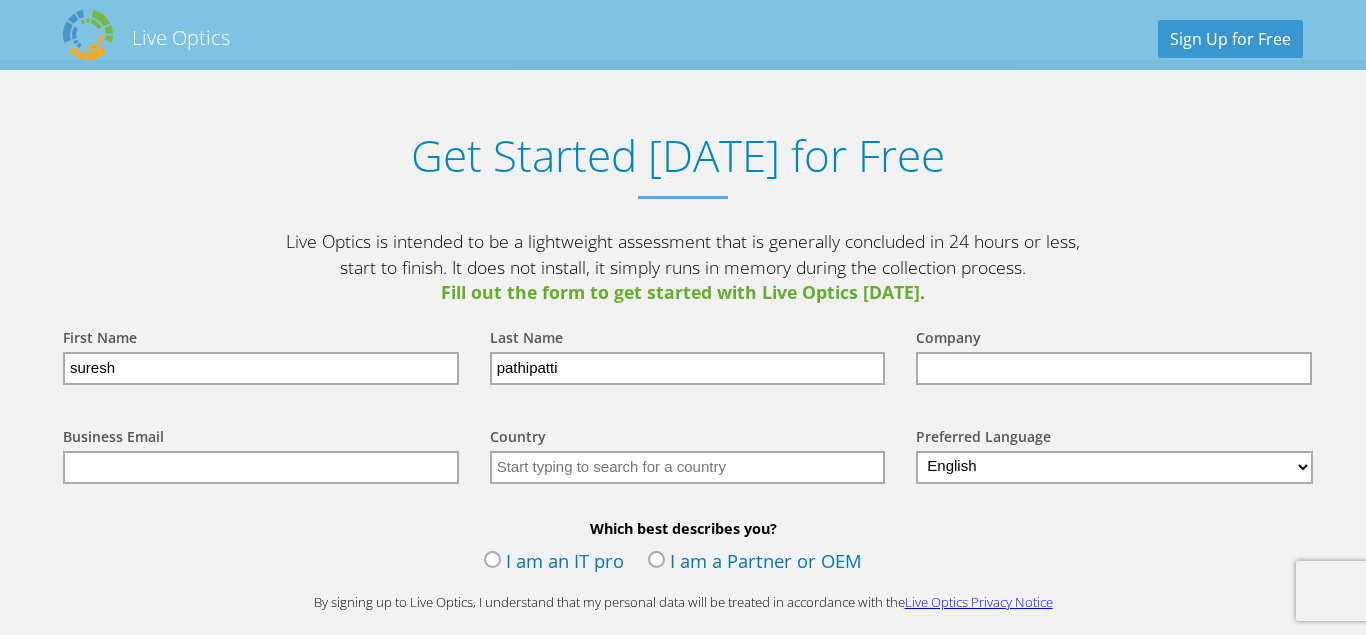 type on "pathipatti" 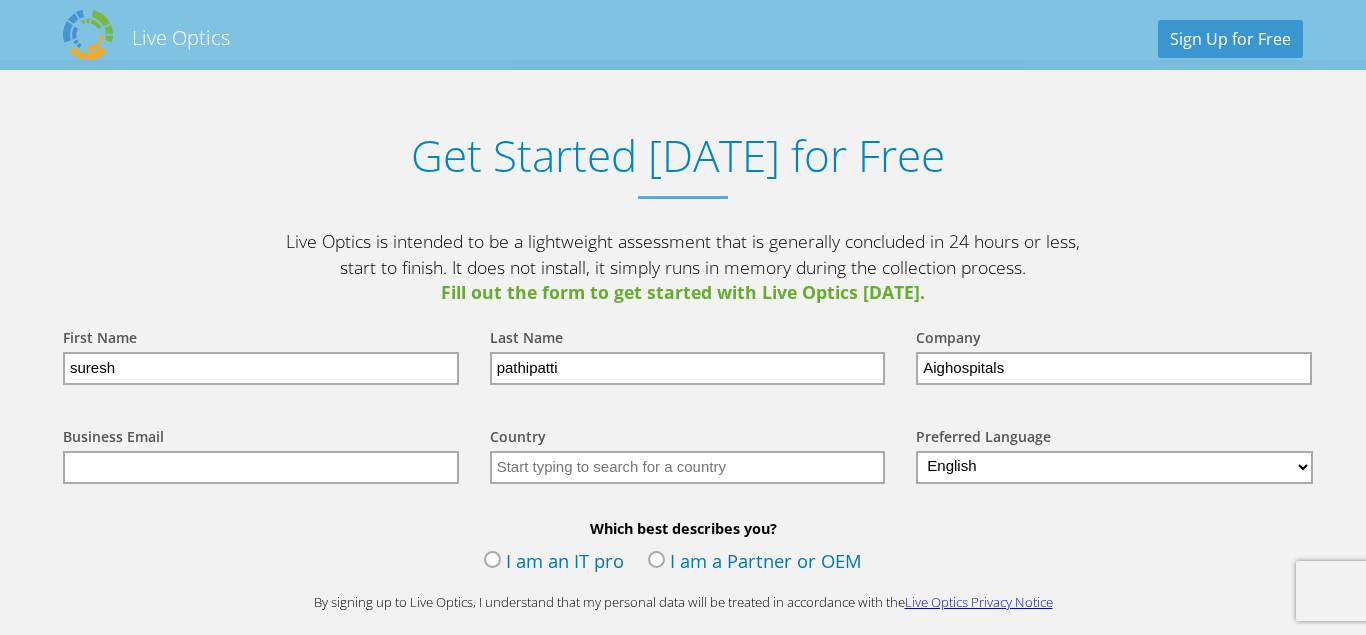 type on "Aighospitals" 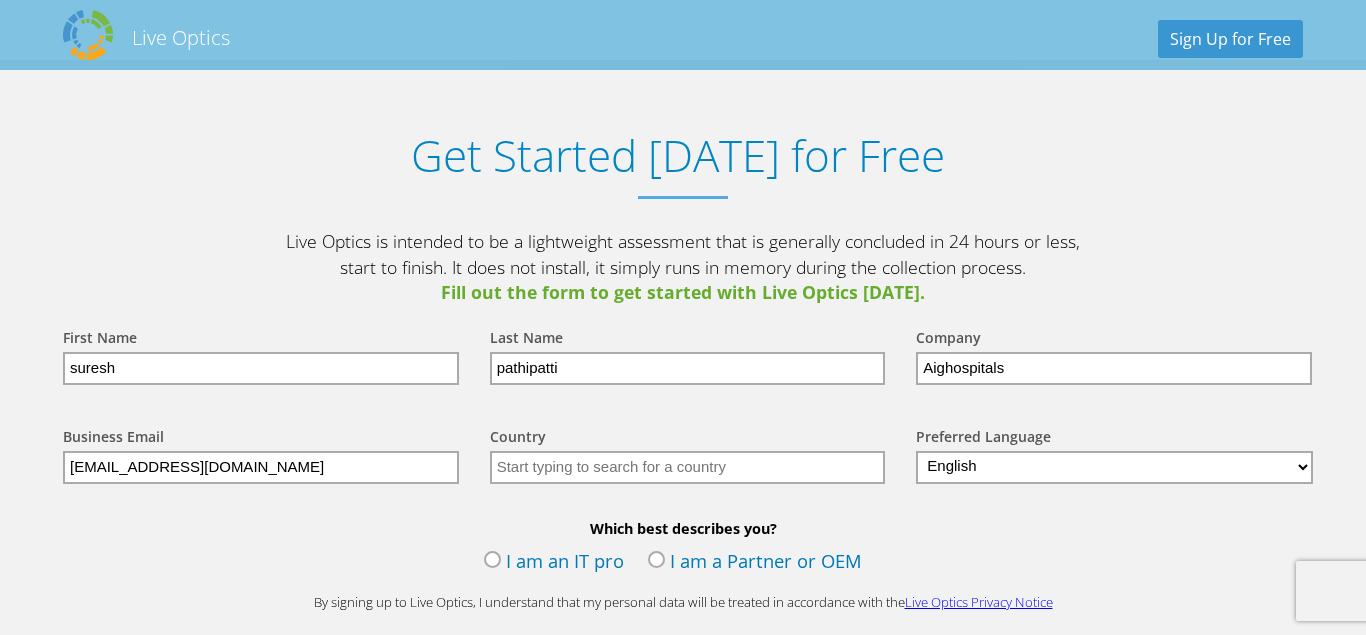 type on "[EMAIL_ADDRESS][DOMAIN_NAME]" 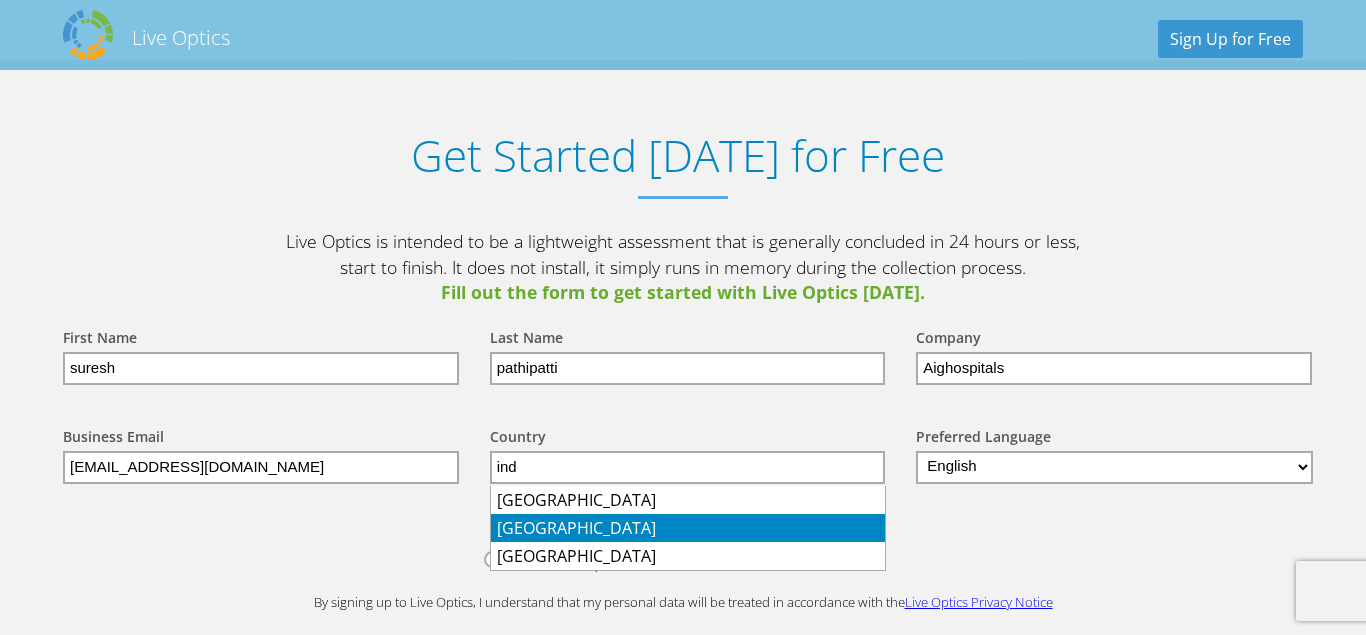 click on "[GEOGRAPHIC_DATA]" at bounding box center [688, 528] 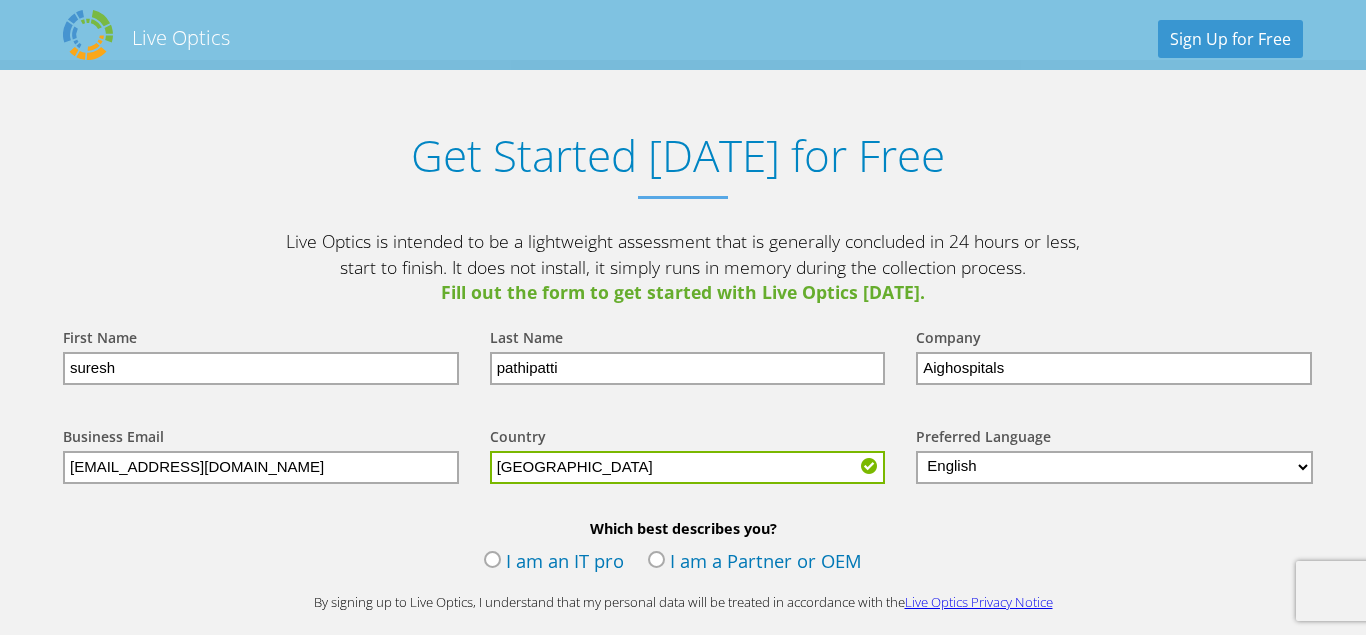 type on "[GEOGRAPHIC_DATA]" 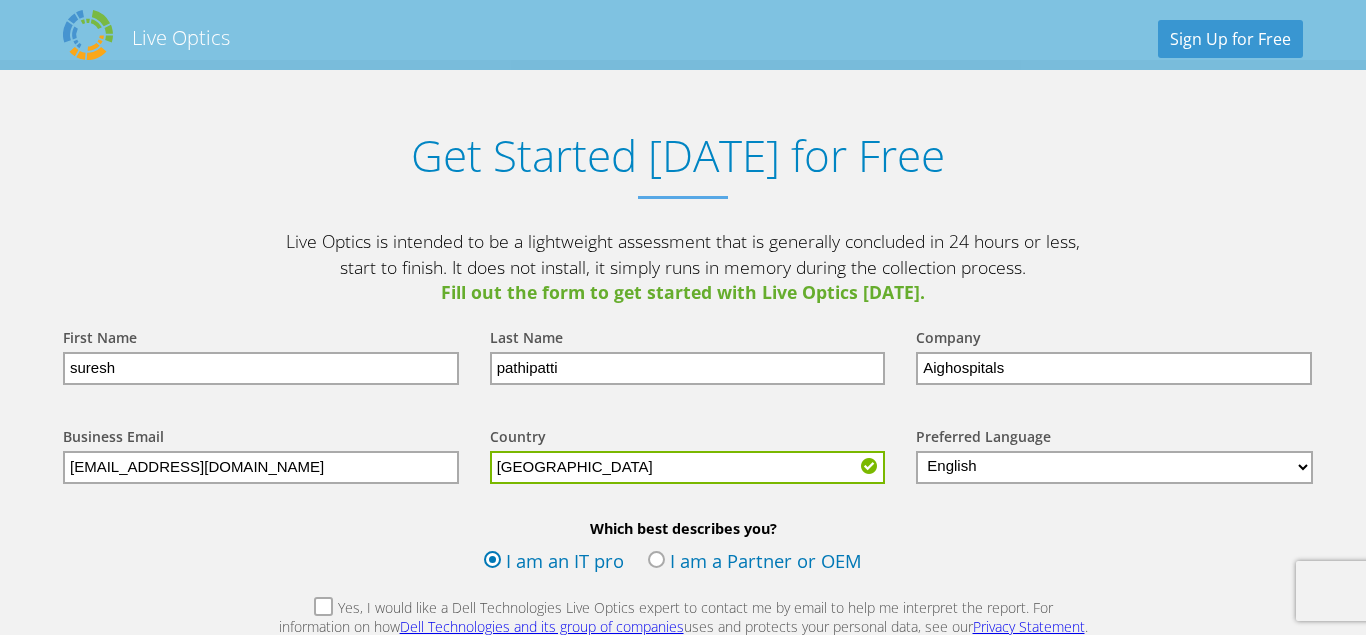 scroll, scrollTop: 2391, scrollLeft: 0, axis: vertical 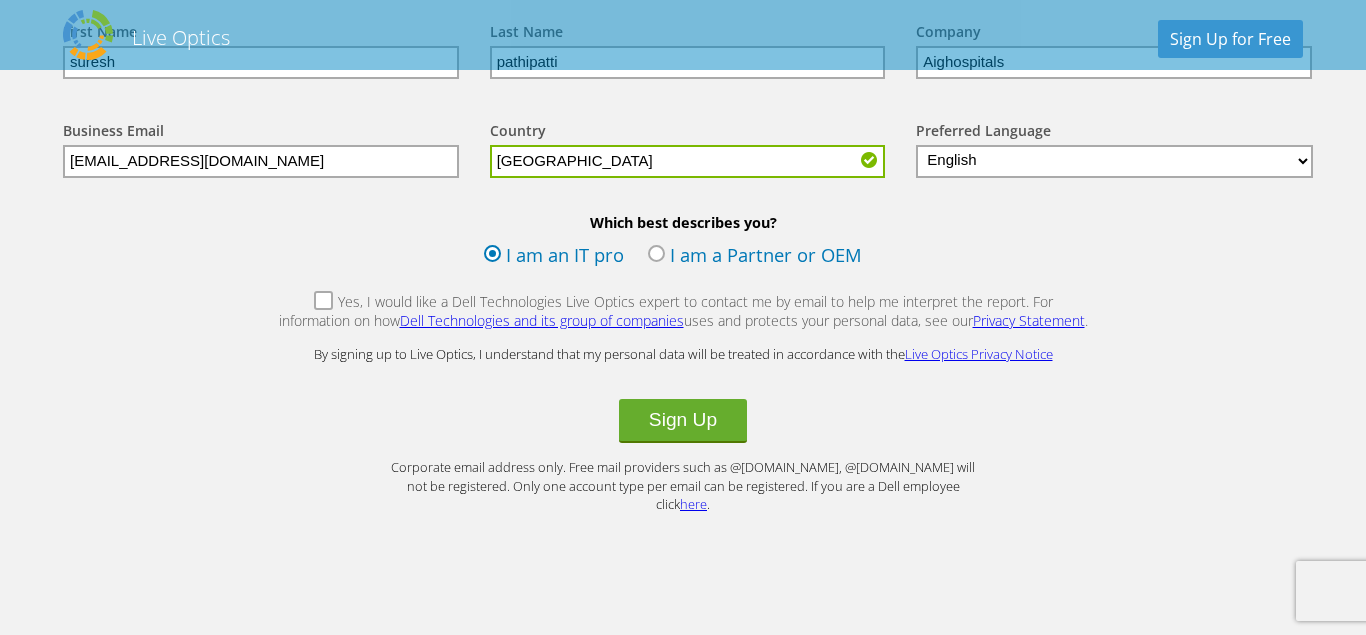 click on "Yes, I would like a Dell Technologies Live Optics expert to contact me by email to help me interpret the report. For information on how  Dell Technologies and its group of companies  uses and protects your personal data, see our  Privacy Statement ." at bounding box center (683, 313) 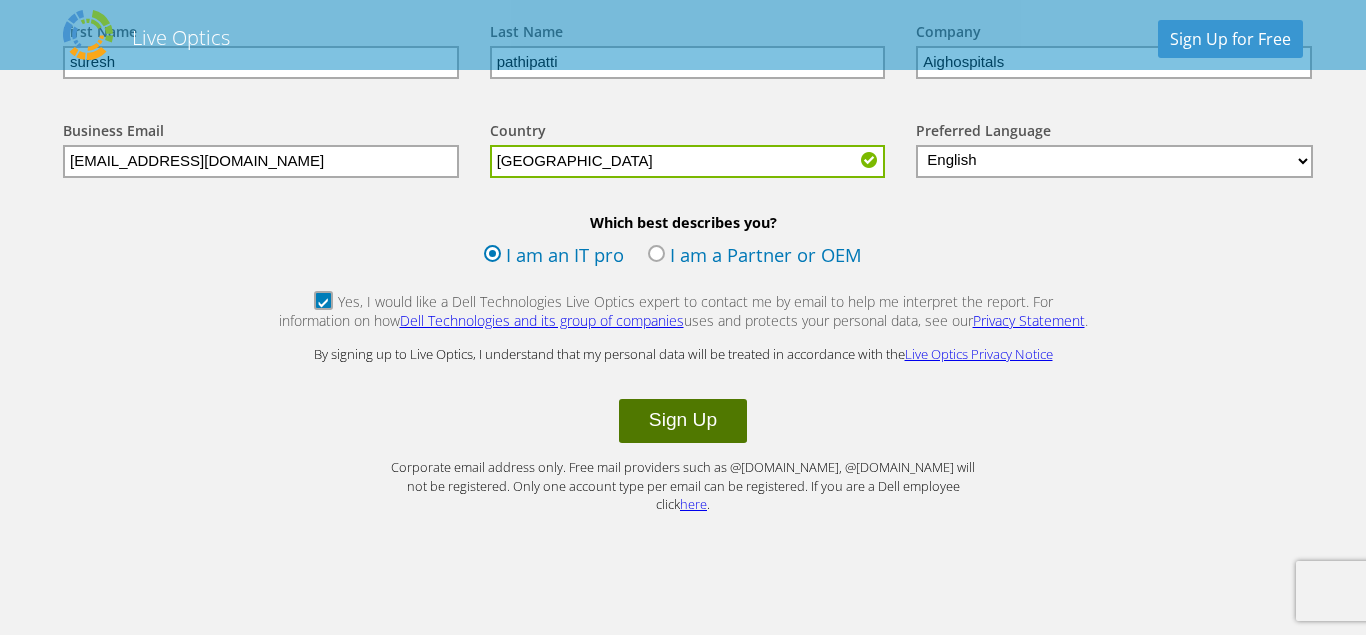 click on "Sign Up" at bounding box center [683, 421] 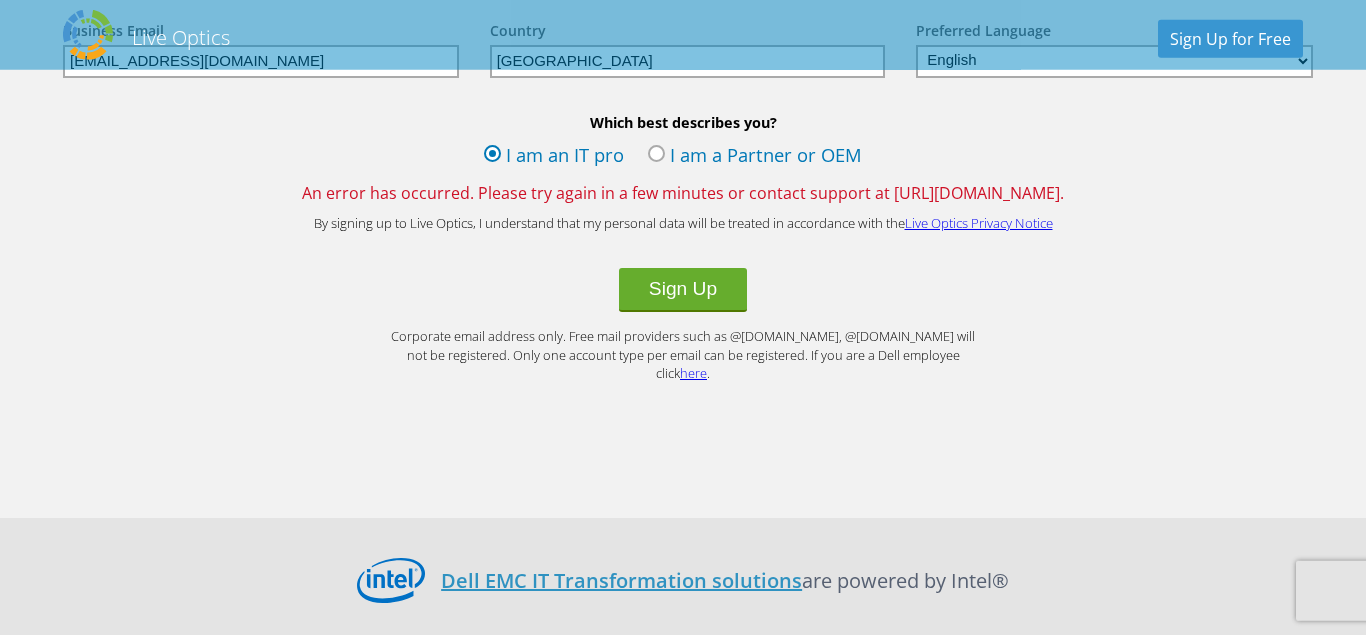 scroll, scrollTop: 2550, scrollLeft: 0, axis: vertical 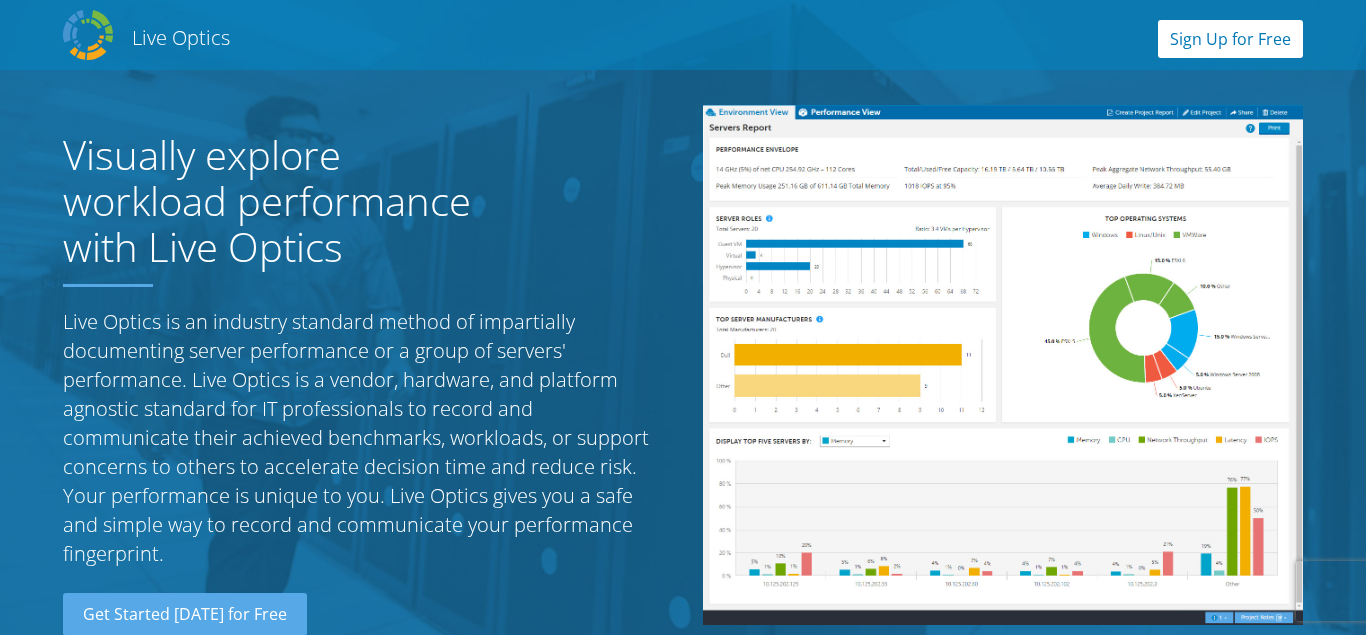 click on "Sign Up for Free" at bounding box center (1230, 39) 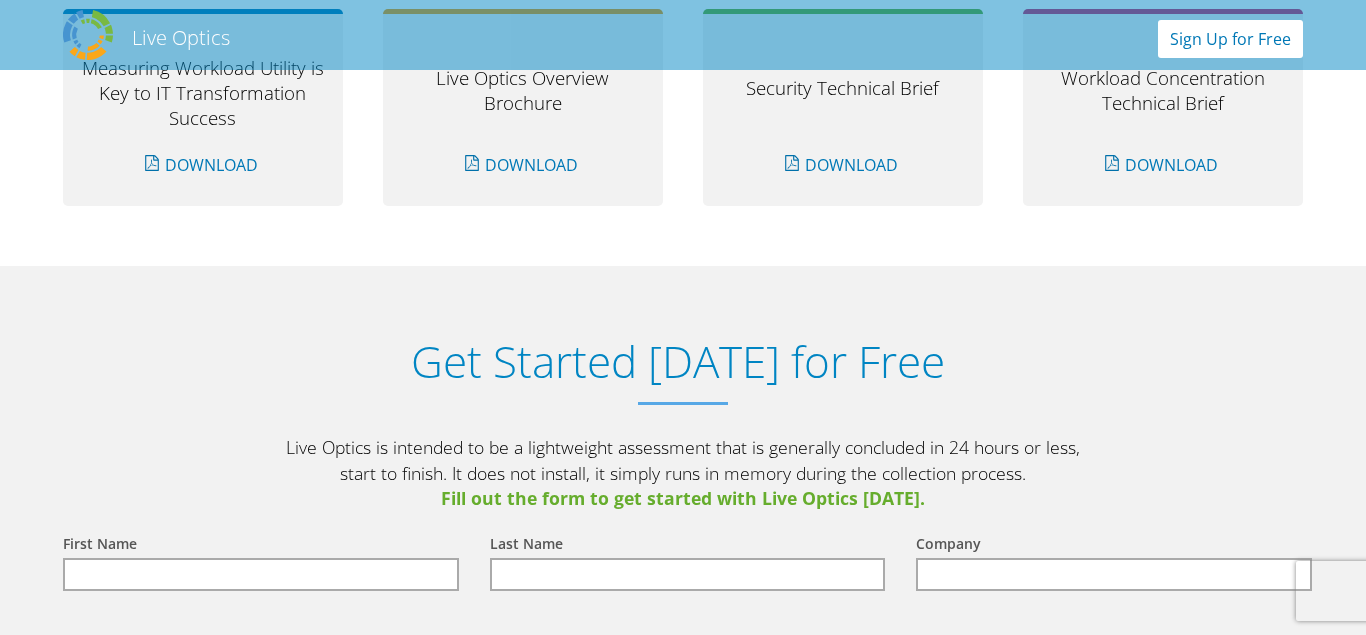 scroll, scrollTop: 2085, scrollLeft: 0, axis: vertical 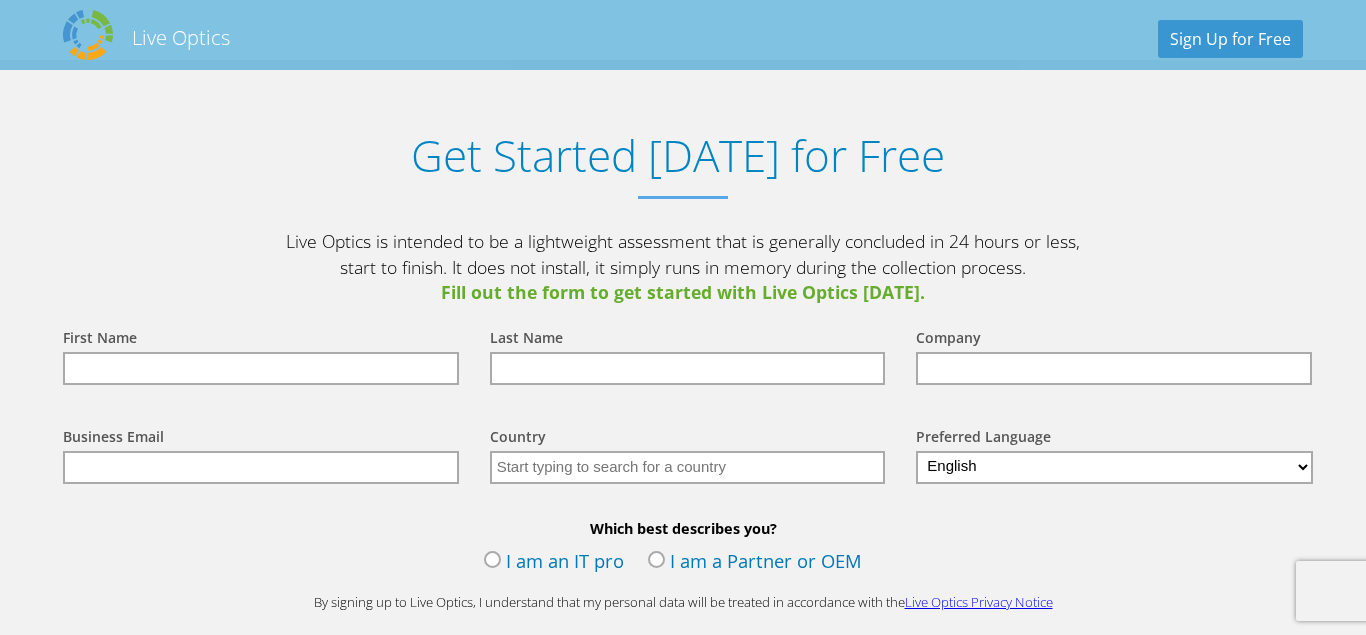 click at bounding box center [261, 368] 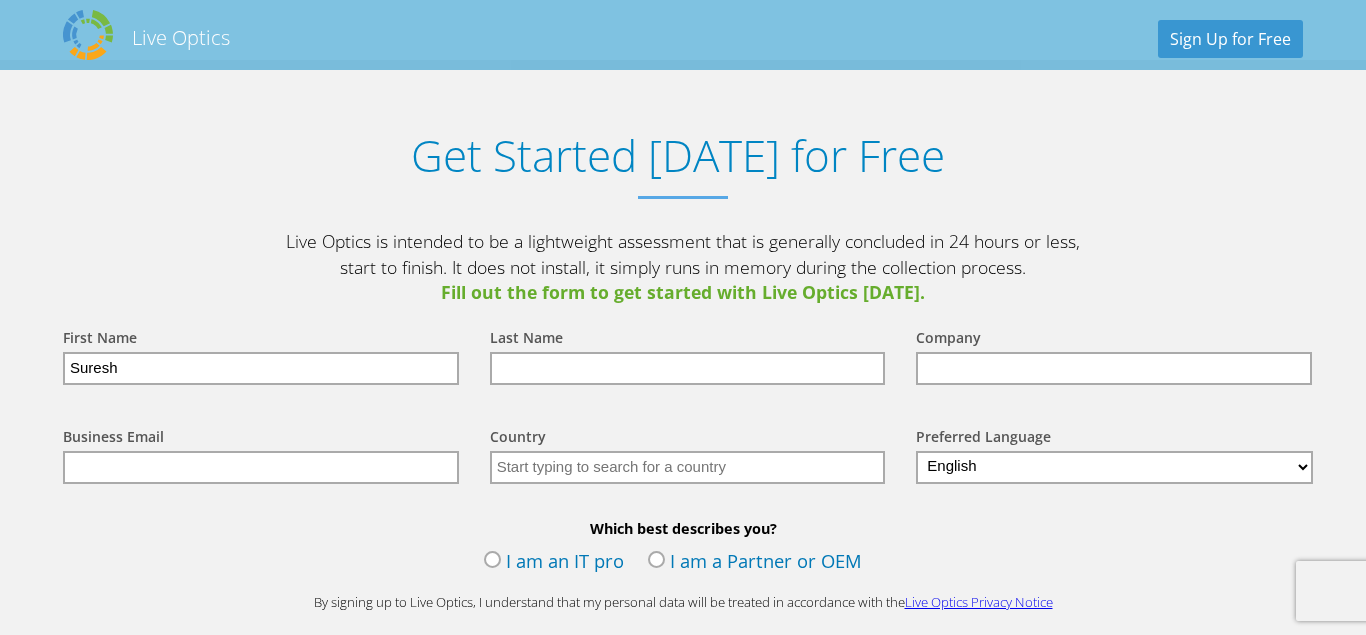 type on "Suresh" 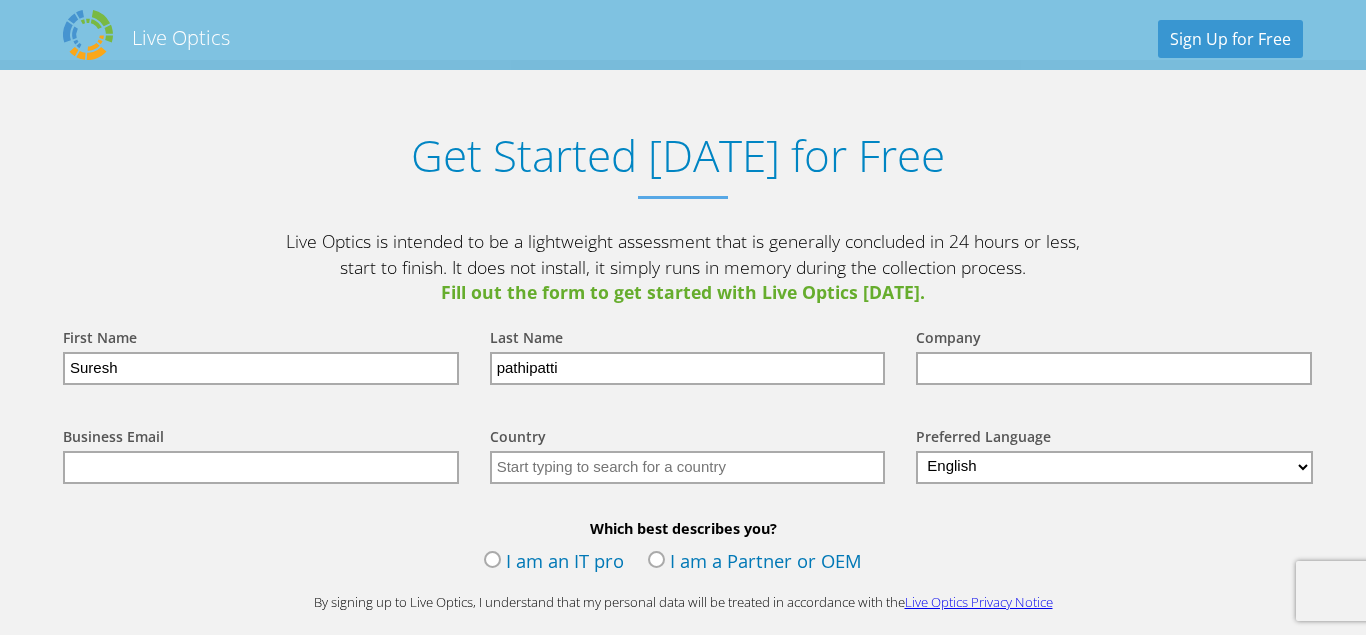 type on "pathipatti" 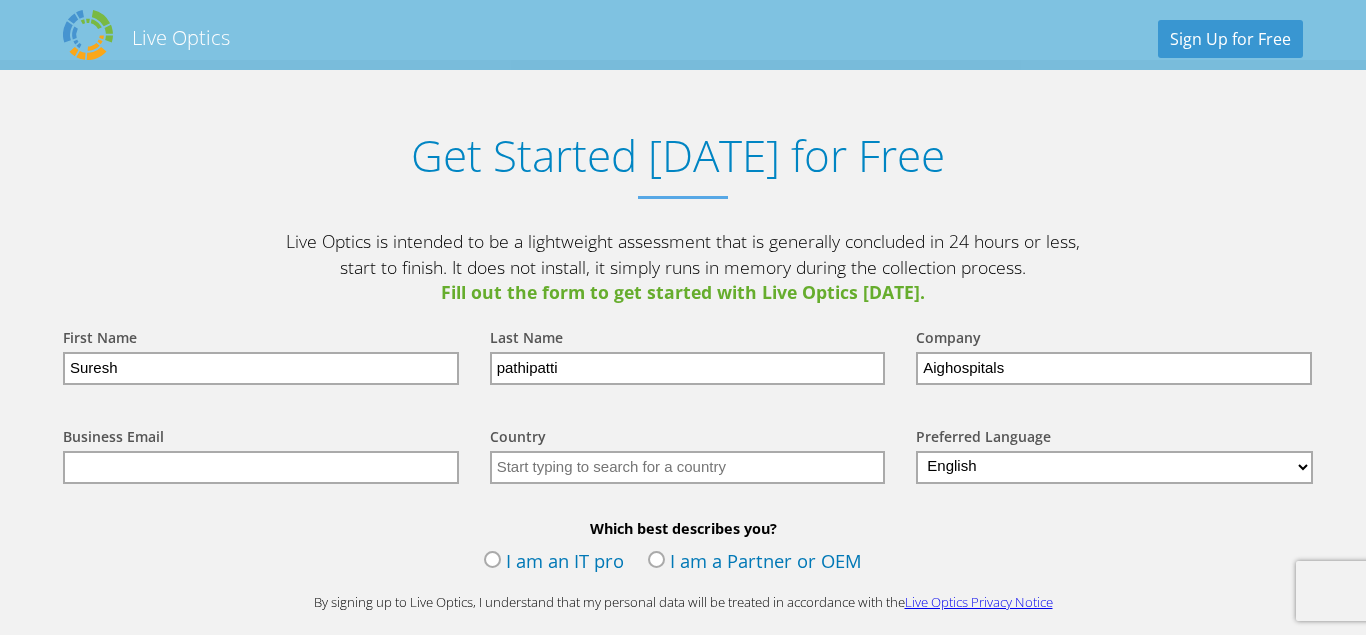 type on "Aighospitals" 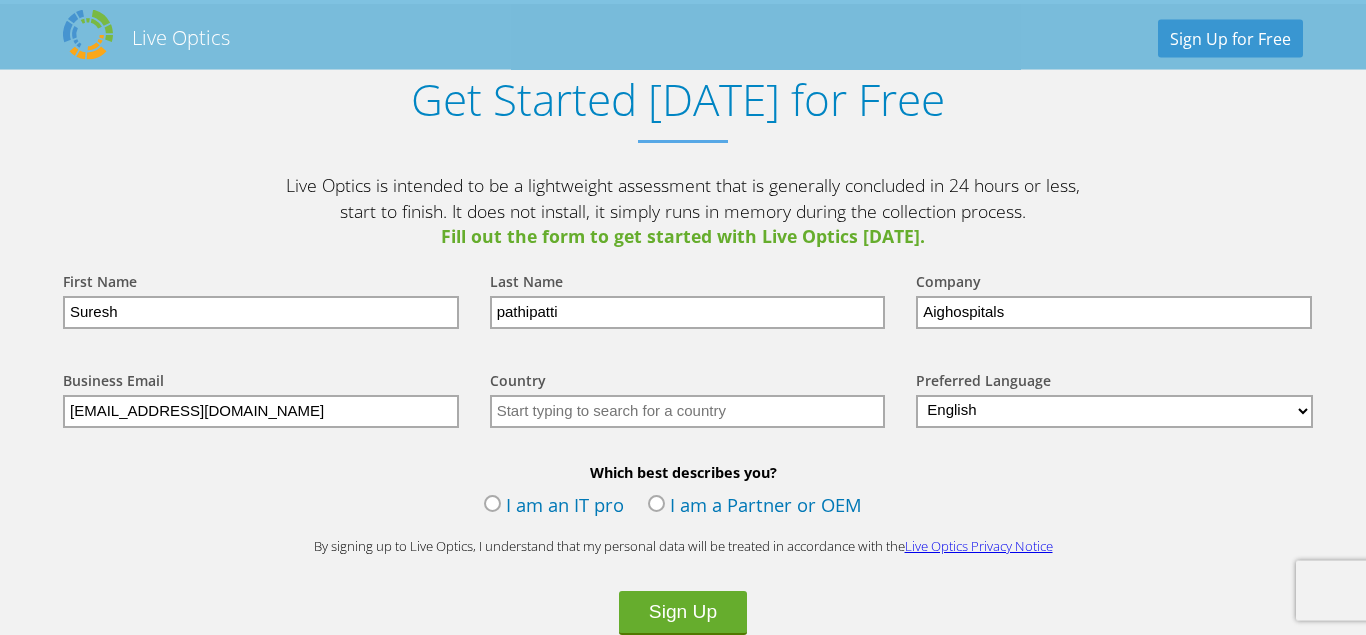 scroll, scrollTop: 2187, scrollLeft: 0, axis: vertical 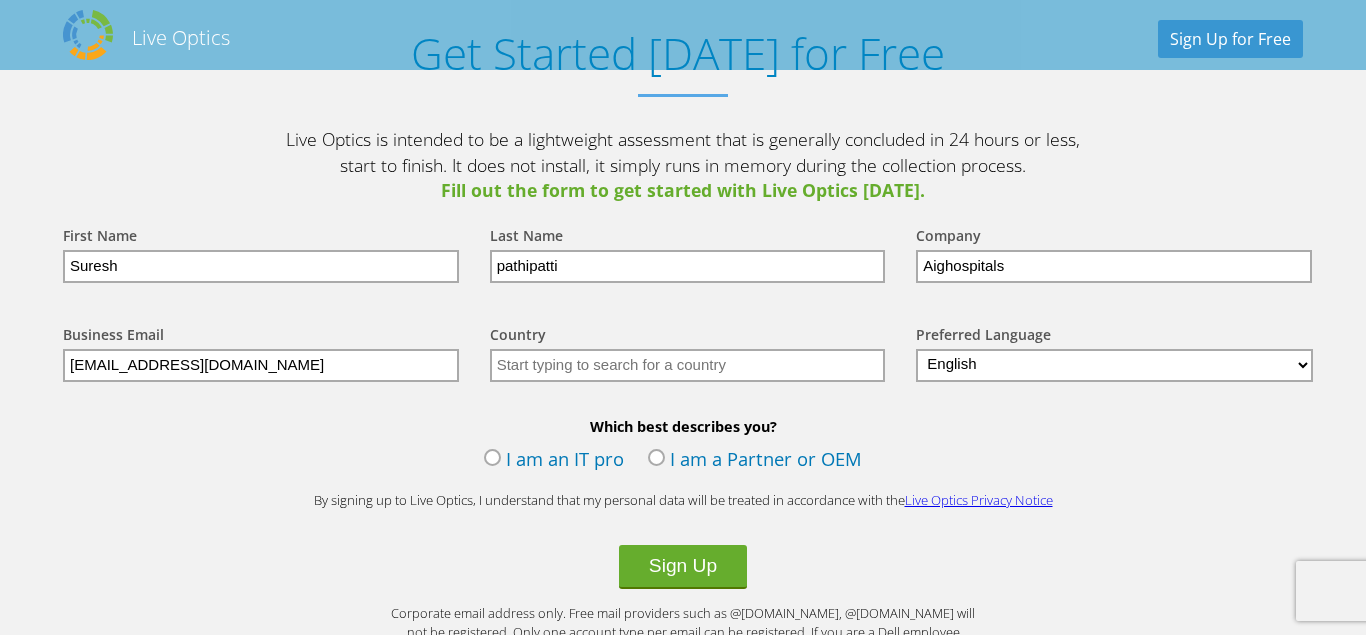 type on "[EMAIL_ADDRESS][DOMAIN_NAME]" 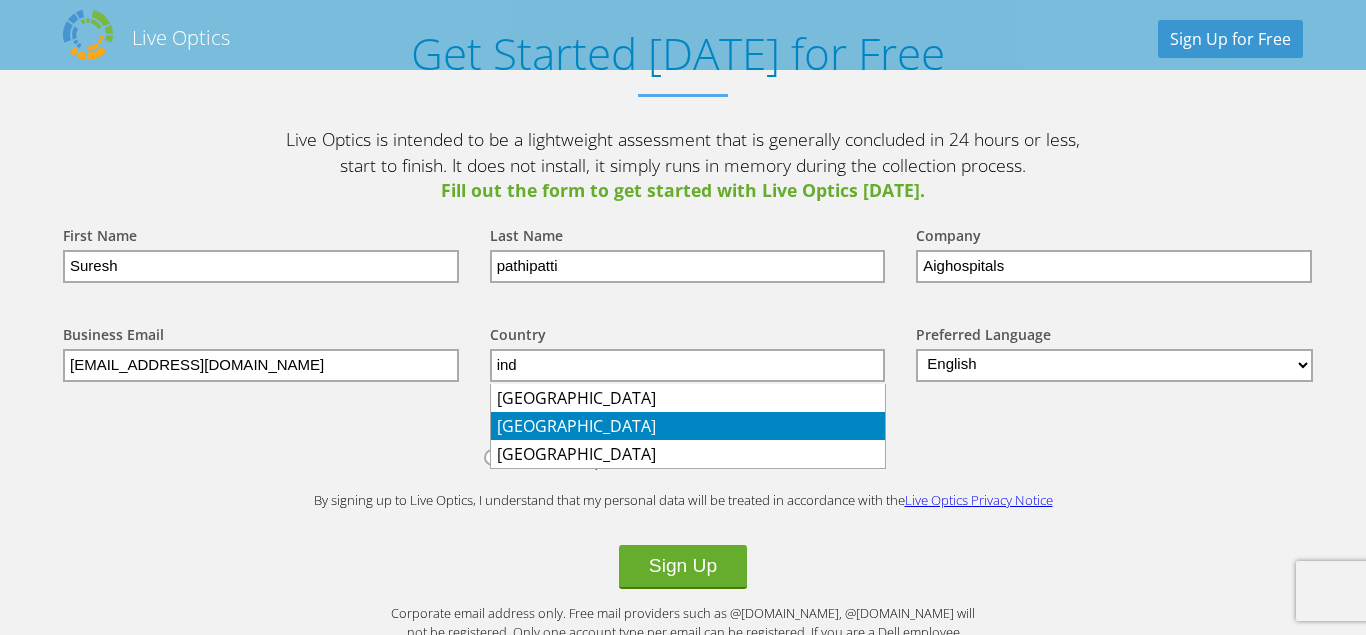 click on "[GEOGRAPHIC_DATA]" at bounding box center (688, 426) 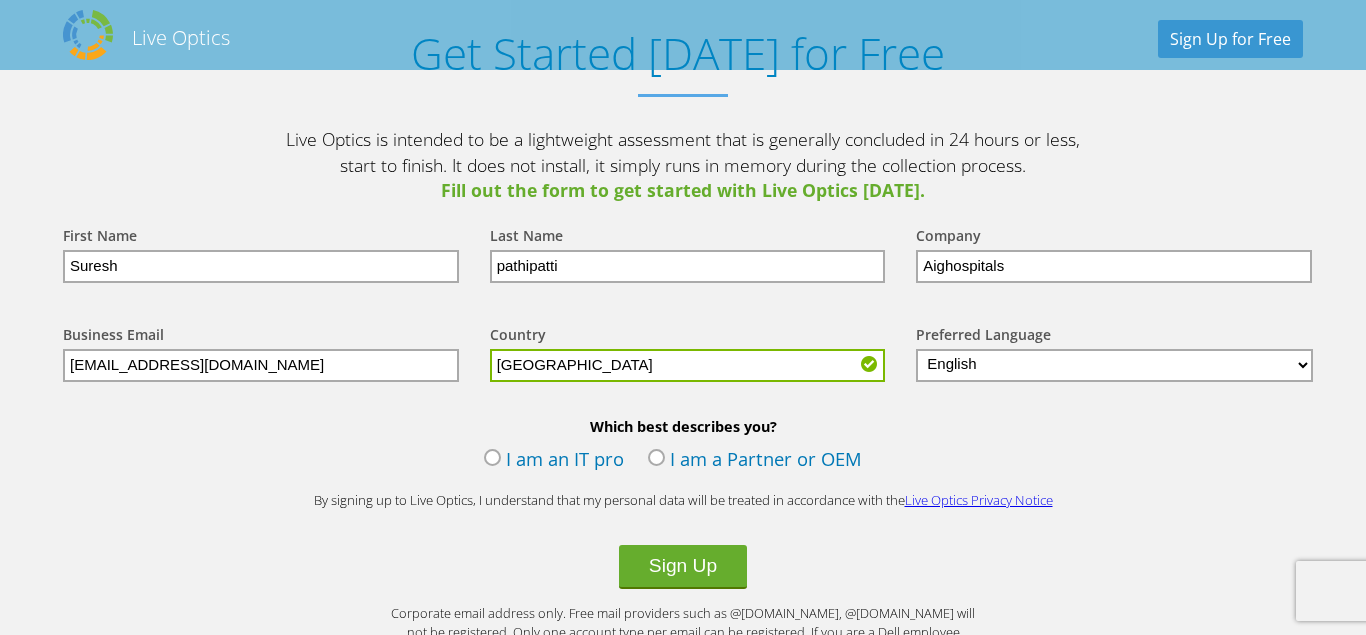 type on "[GEOGRAPHIC_DATA]" 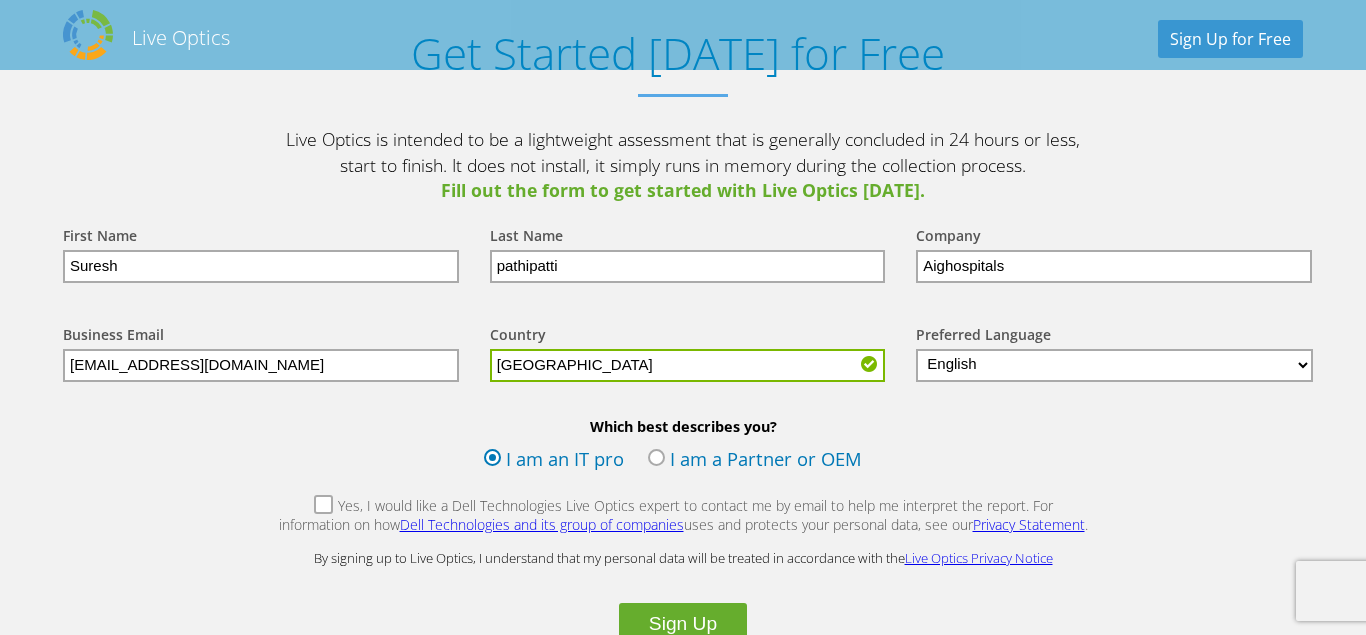 click on "Yes, I would like a Dell Technologies Live Optics expert to contact me by email to help me interpret the report. For information on how  Dell Technologies and its group of companies  uses and protects your personal data, see our  Privacy Statement ." at bounding box center [683, 517] 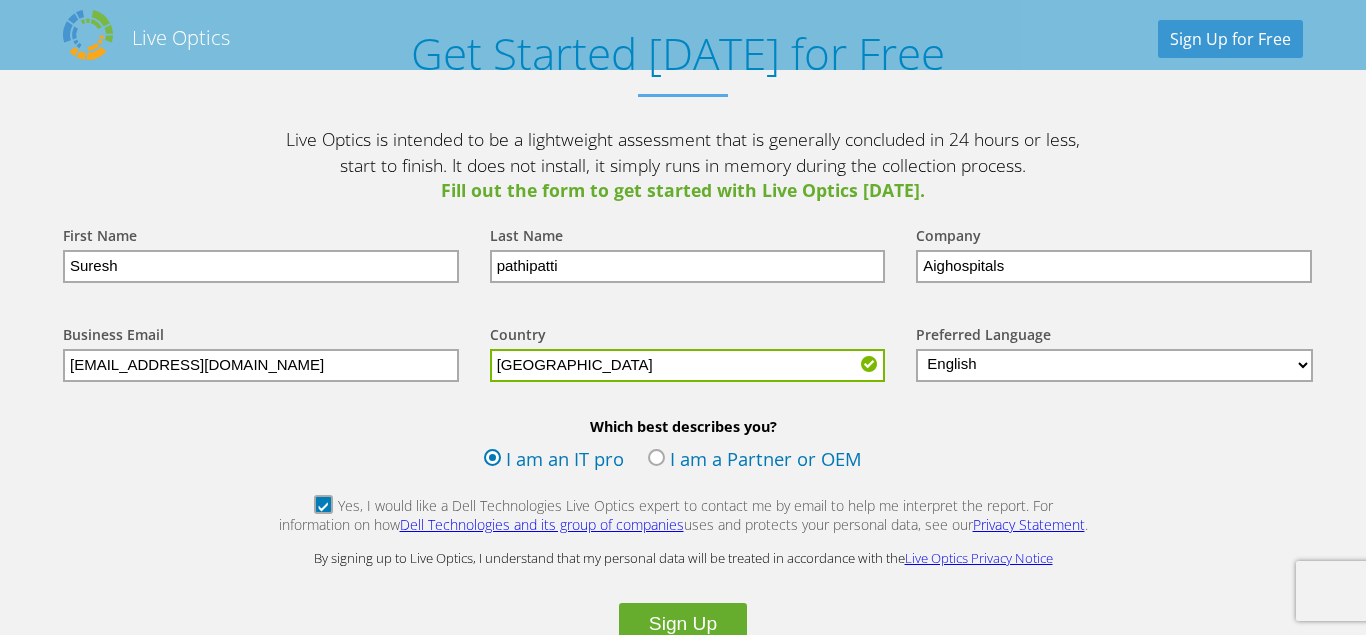 click on "Get Started [DATE] for Free
Live Optics is intended to be a lightweight assessment that is generally concluded in 24 hours or less, start to finish. It does not install, it simply runs in memory during the collection process.  Fill out the form to get started with Live Optics [DATE].
First Name
Suresh
Last Name
pathipatti
Company
Aighospitals
Business Email" at bounding box center [683, 405] 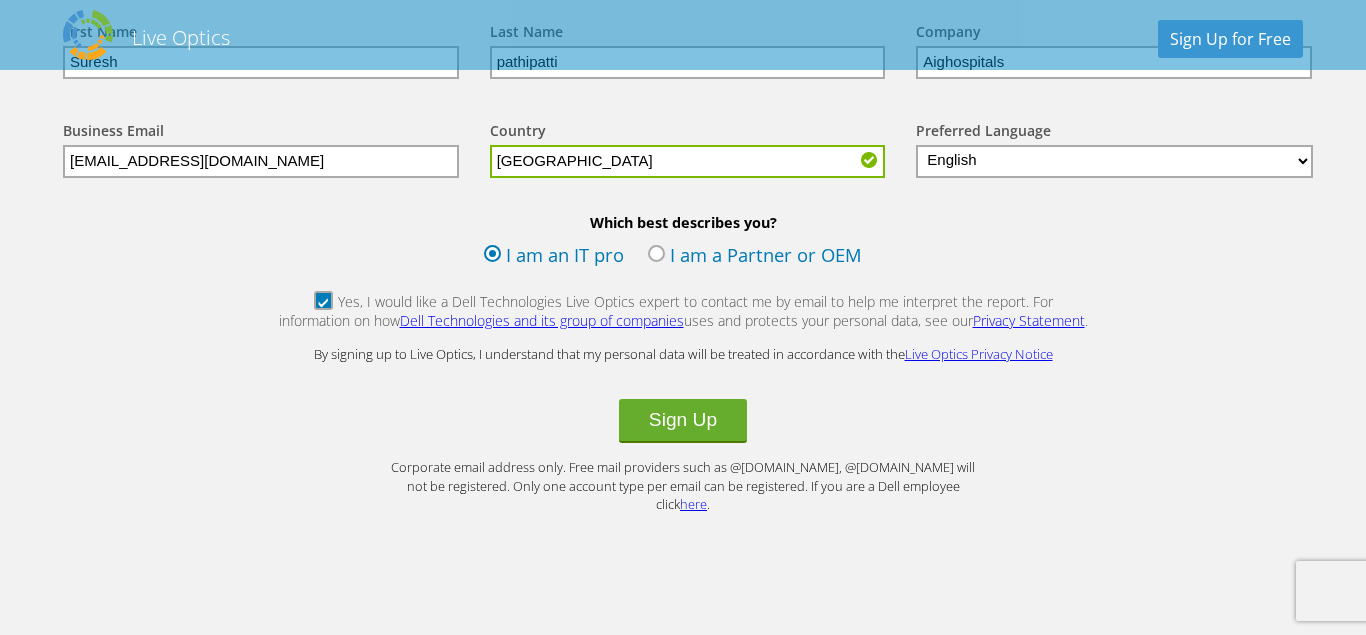 scroll, scrollTop: 2187, scrollLeft: 0, axis: vertical 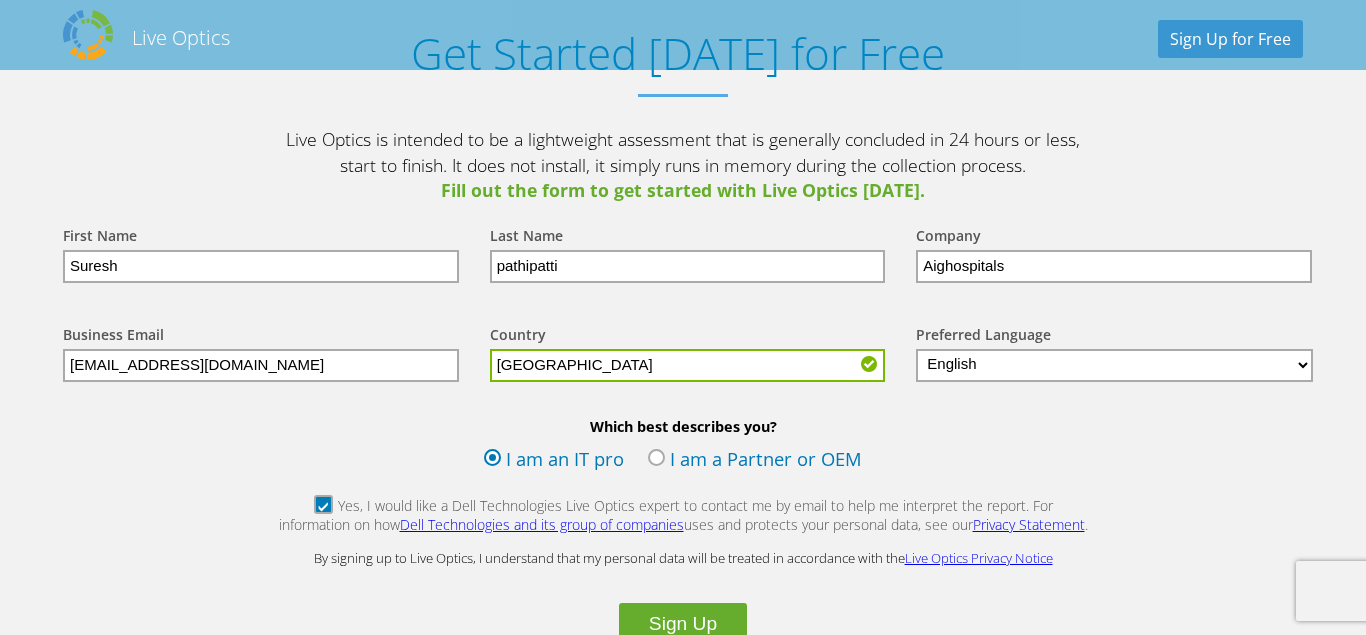 click on "First Name" at bounding box center [256, 237] 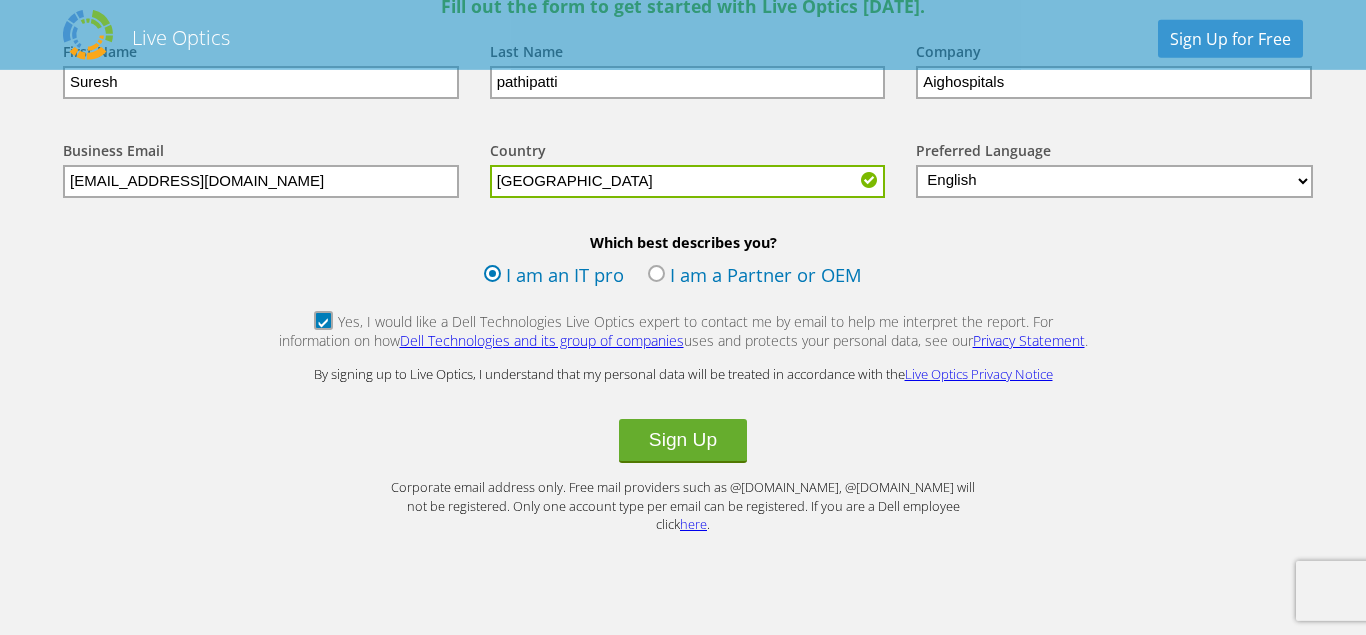 scroll, scrollTop: 2391, scrollLeft: 0, axis: vertical 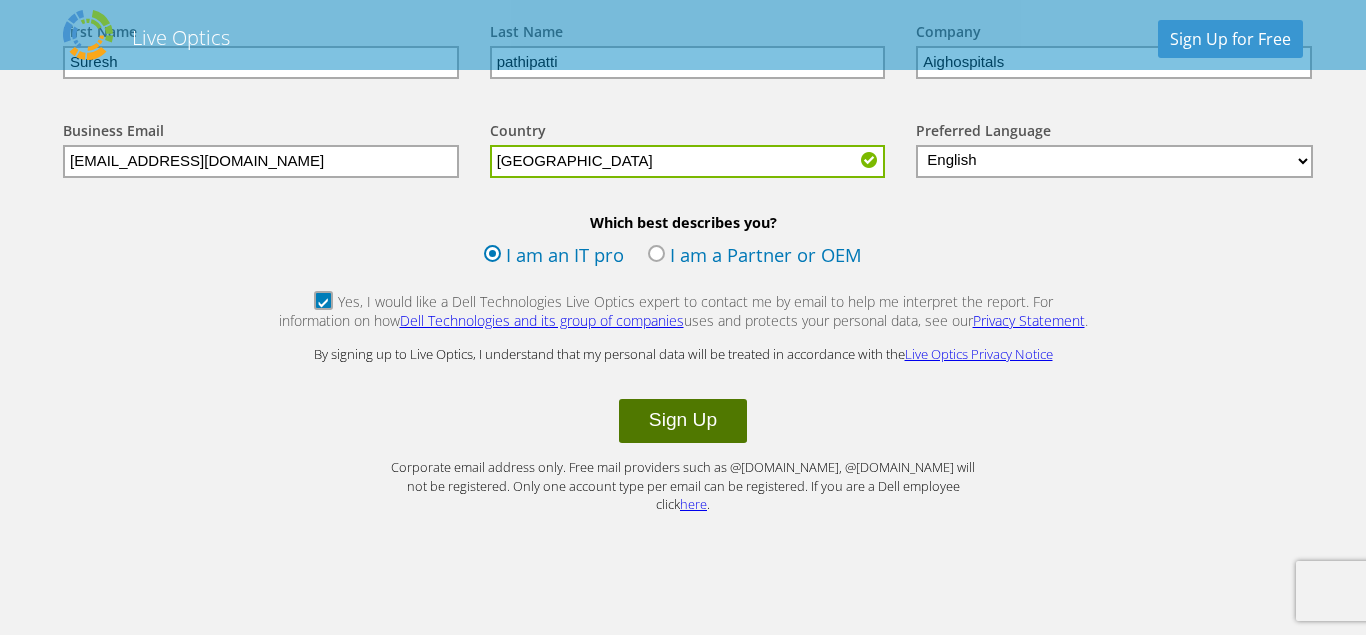 click on "Sign Up" at bounding box center (683, 421) 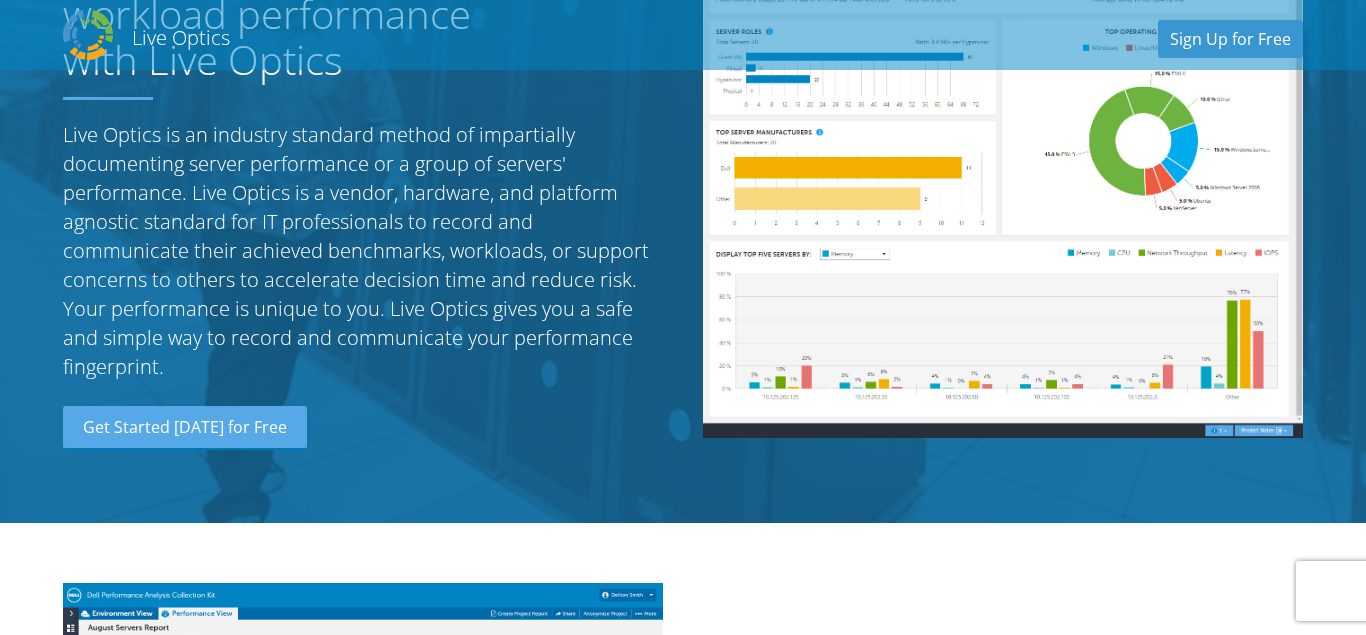 scroll, scrollTop: 0, scrollLeft: 0, axis: both 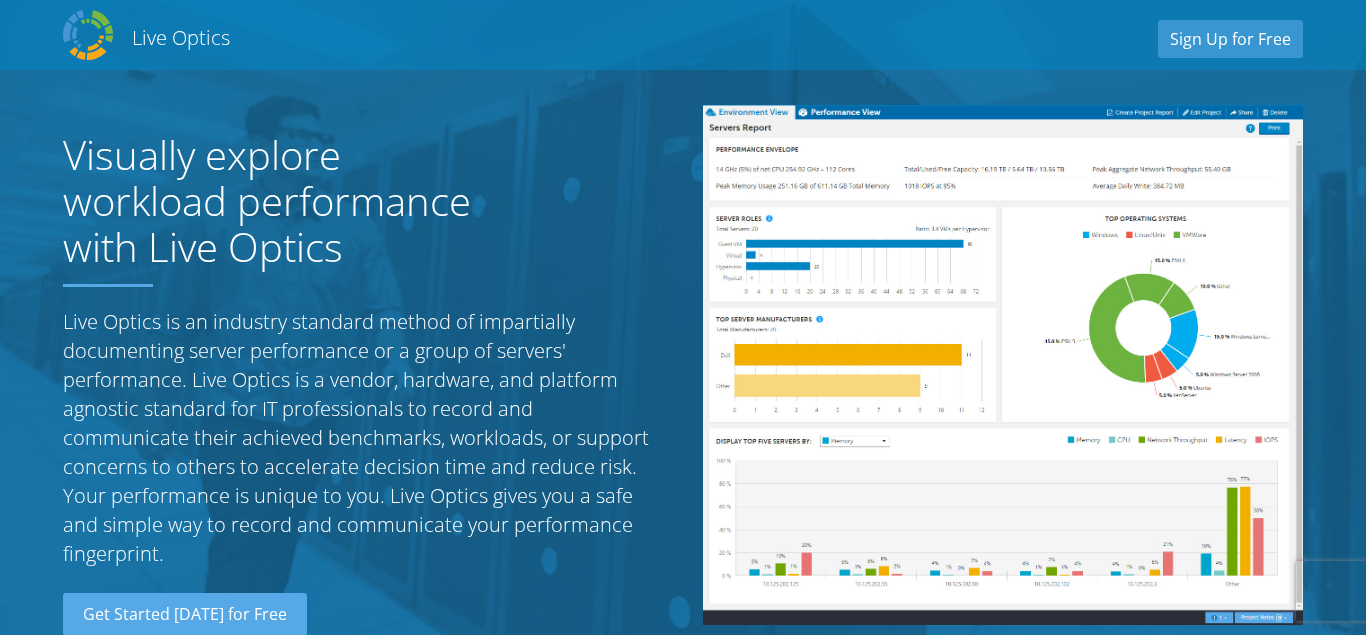 drag, startPoint x: 71, startPoint y: 151, endPoint x: 527, endPoint y: 540, distance: 599.3805 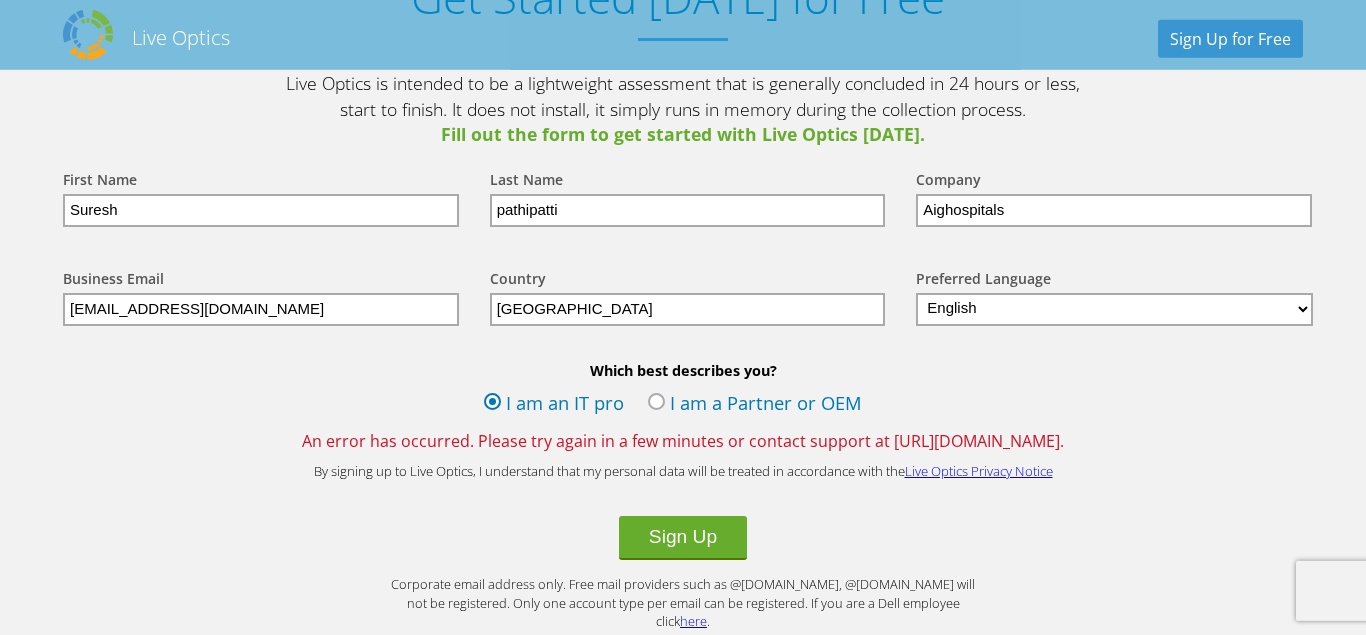 scroll, scrollTop: 2244, scrollLeft: 0, axis: vertical 